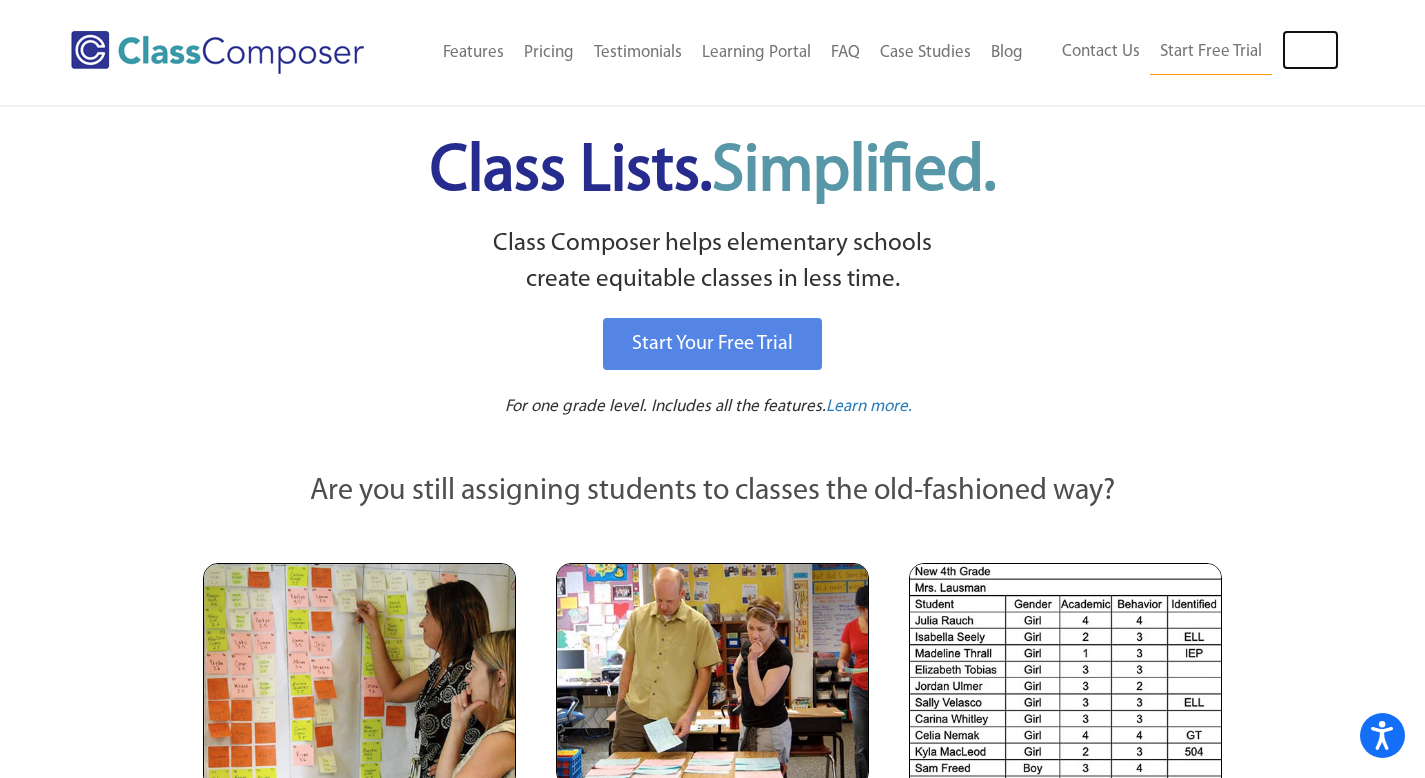 scroll, scrollTop: 0, scrollLeft: 0, axis: both 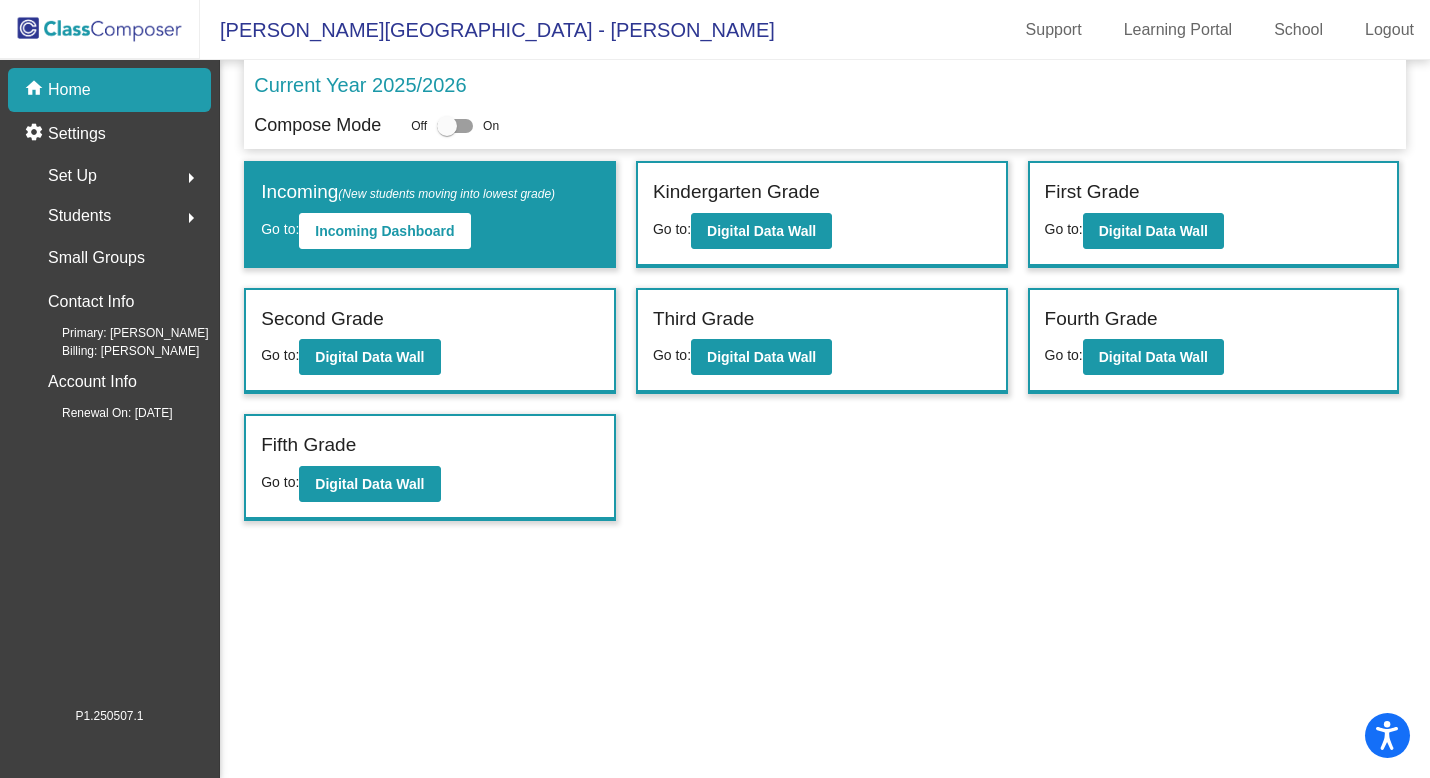 click on "Set Up" 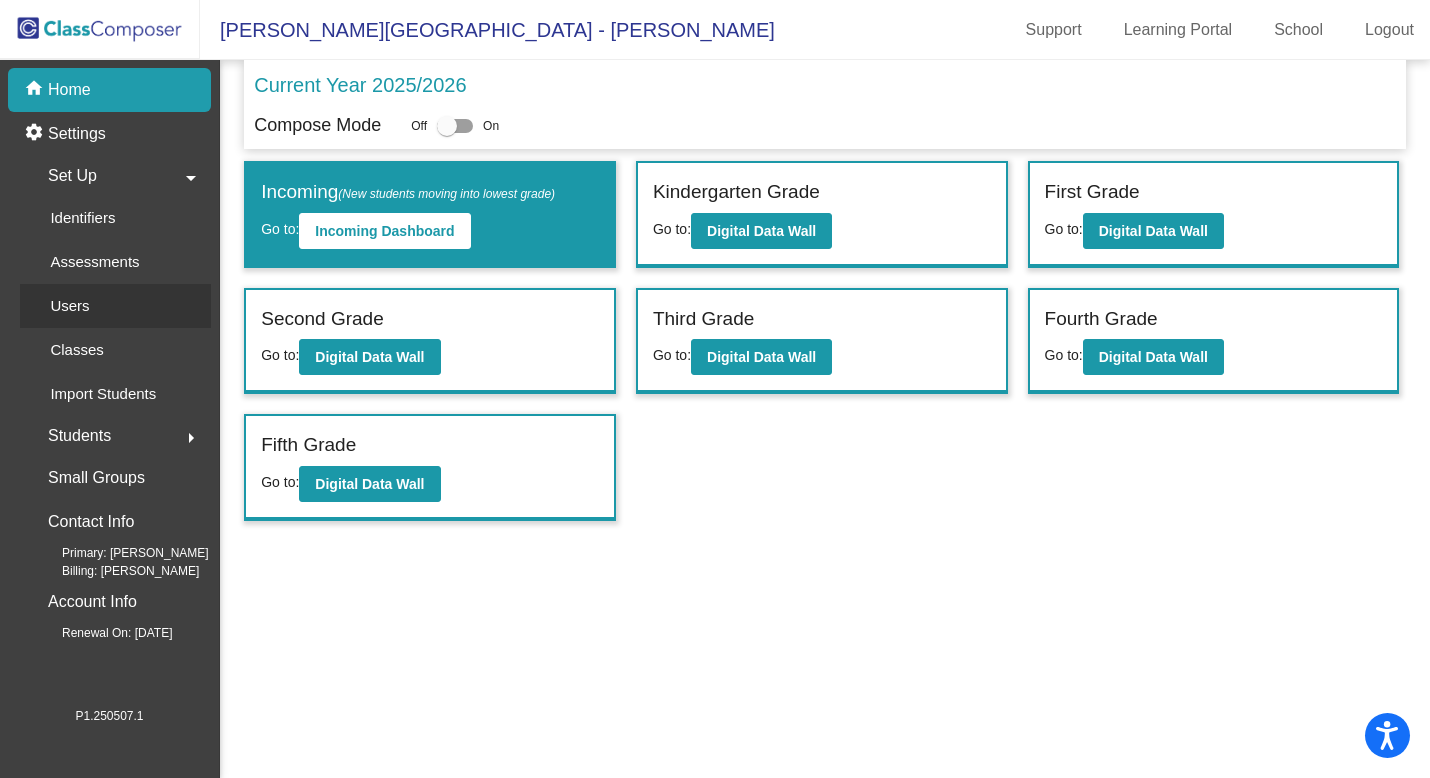 click on "Users" 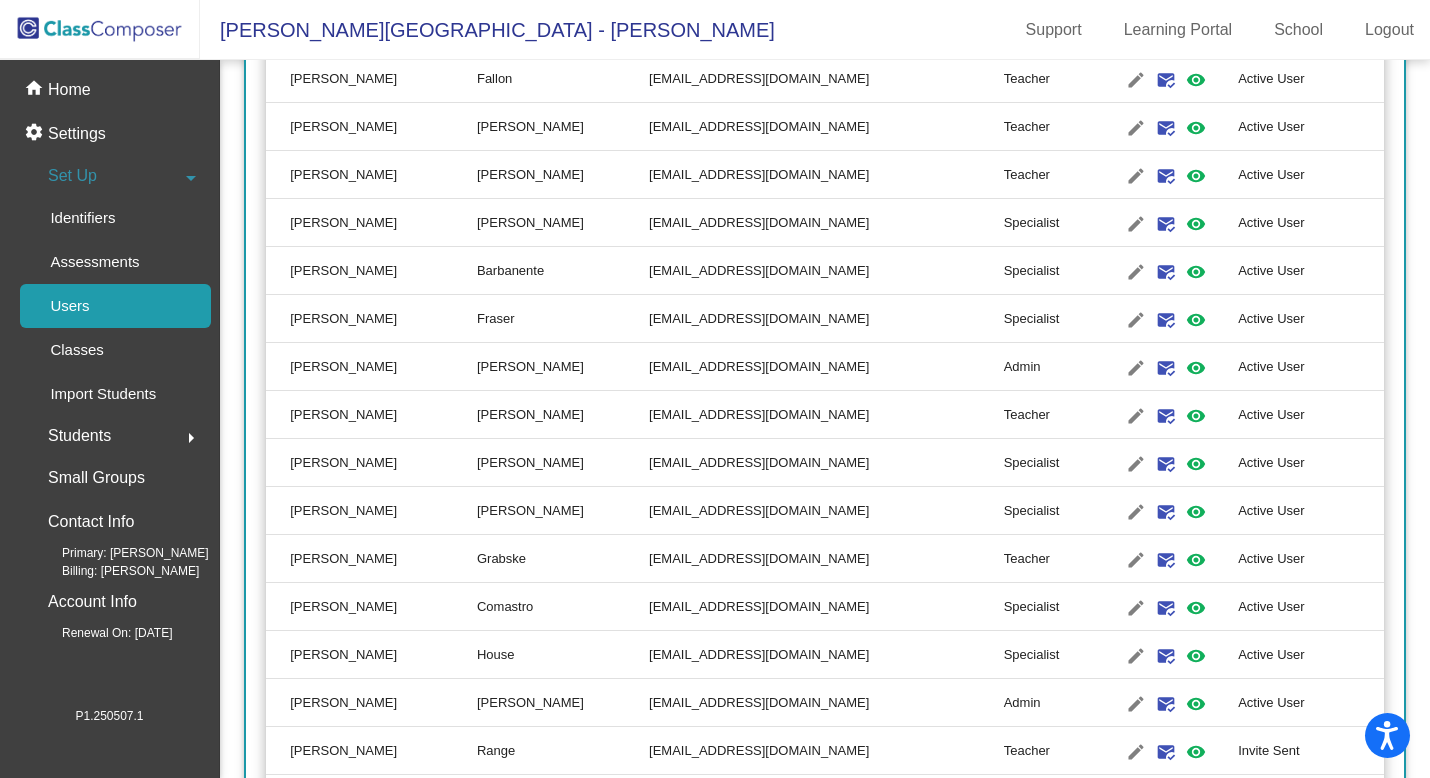 scroll, scrollTop: 674, scrollLeft: 0, axis: vertical 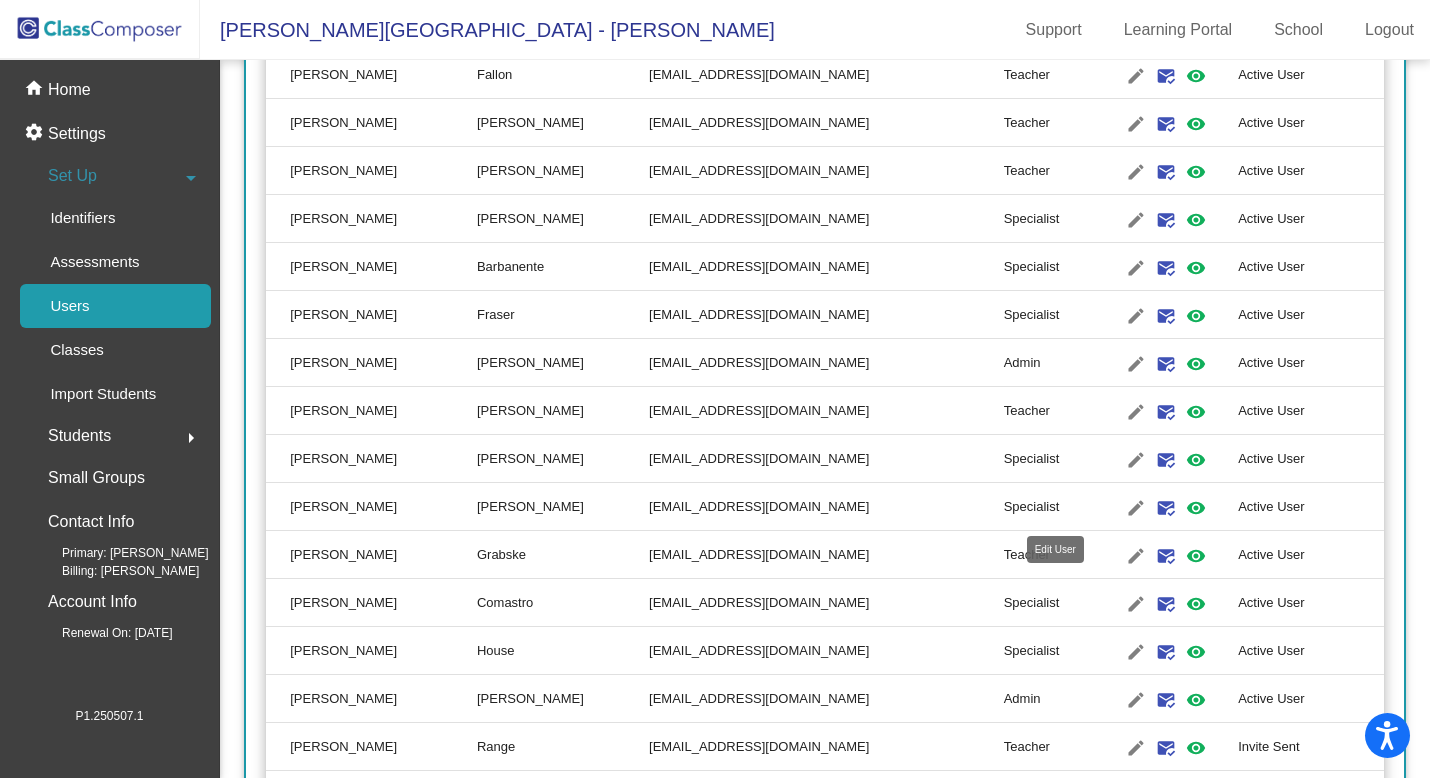 click on "edit" 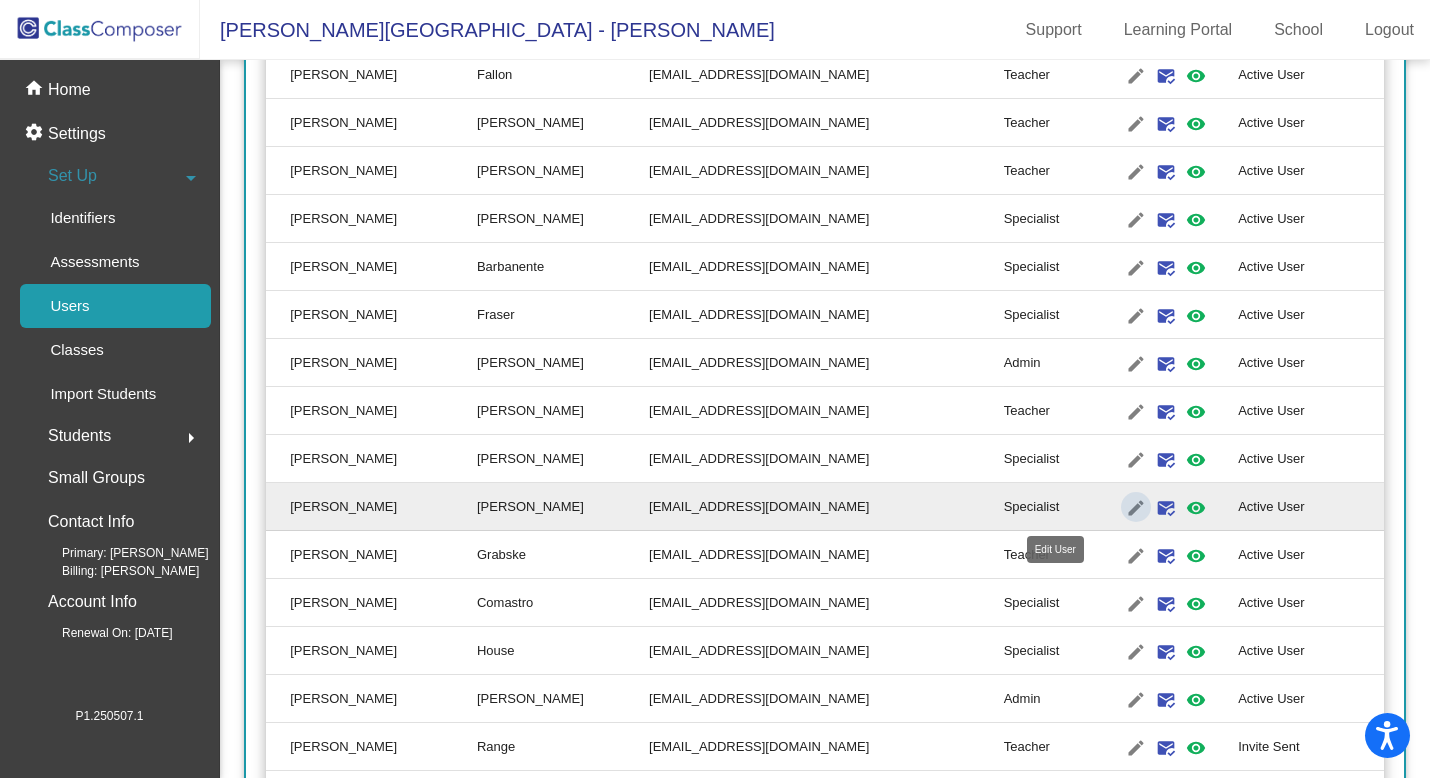 type on "Abigail" 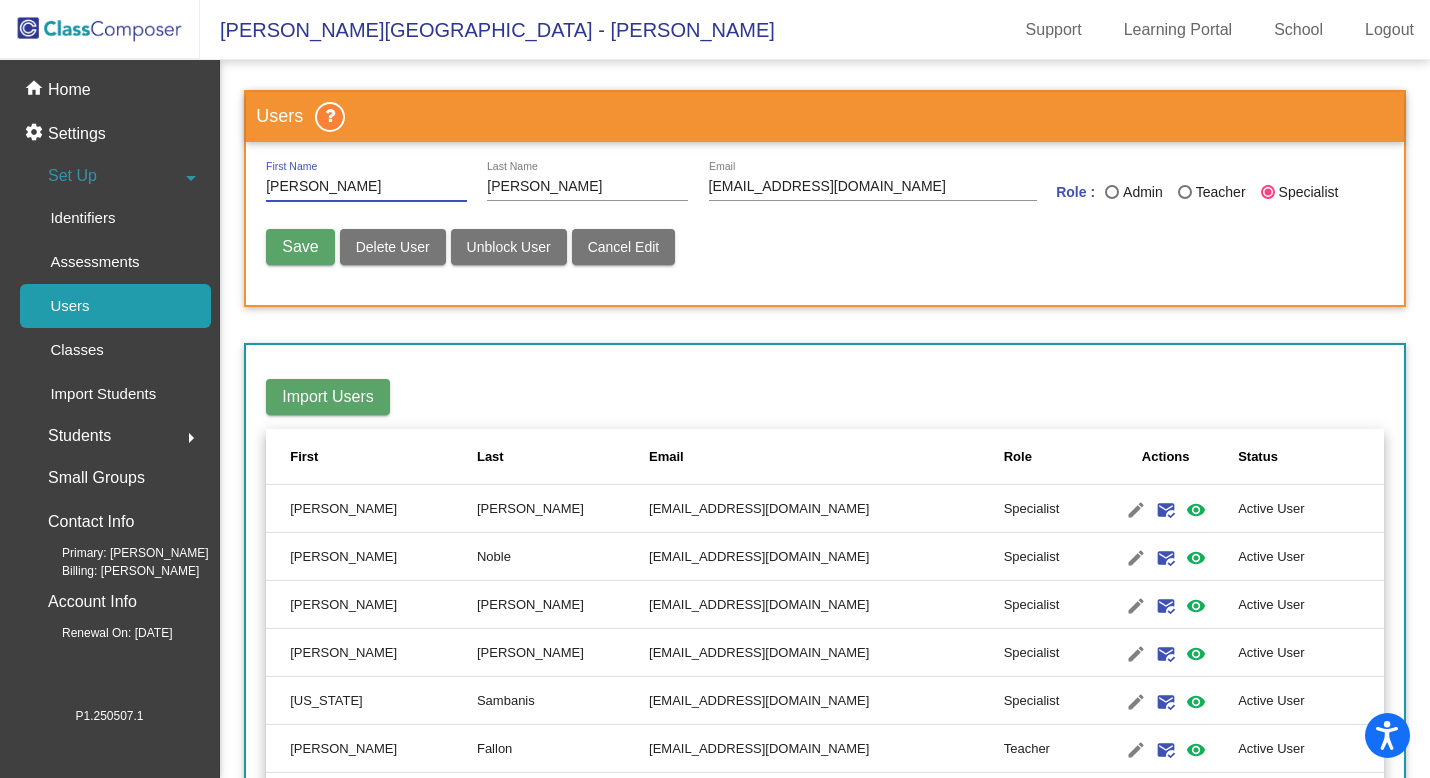 click on "Delete User" at bounding box center (393, 247) 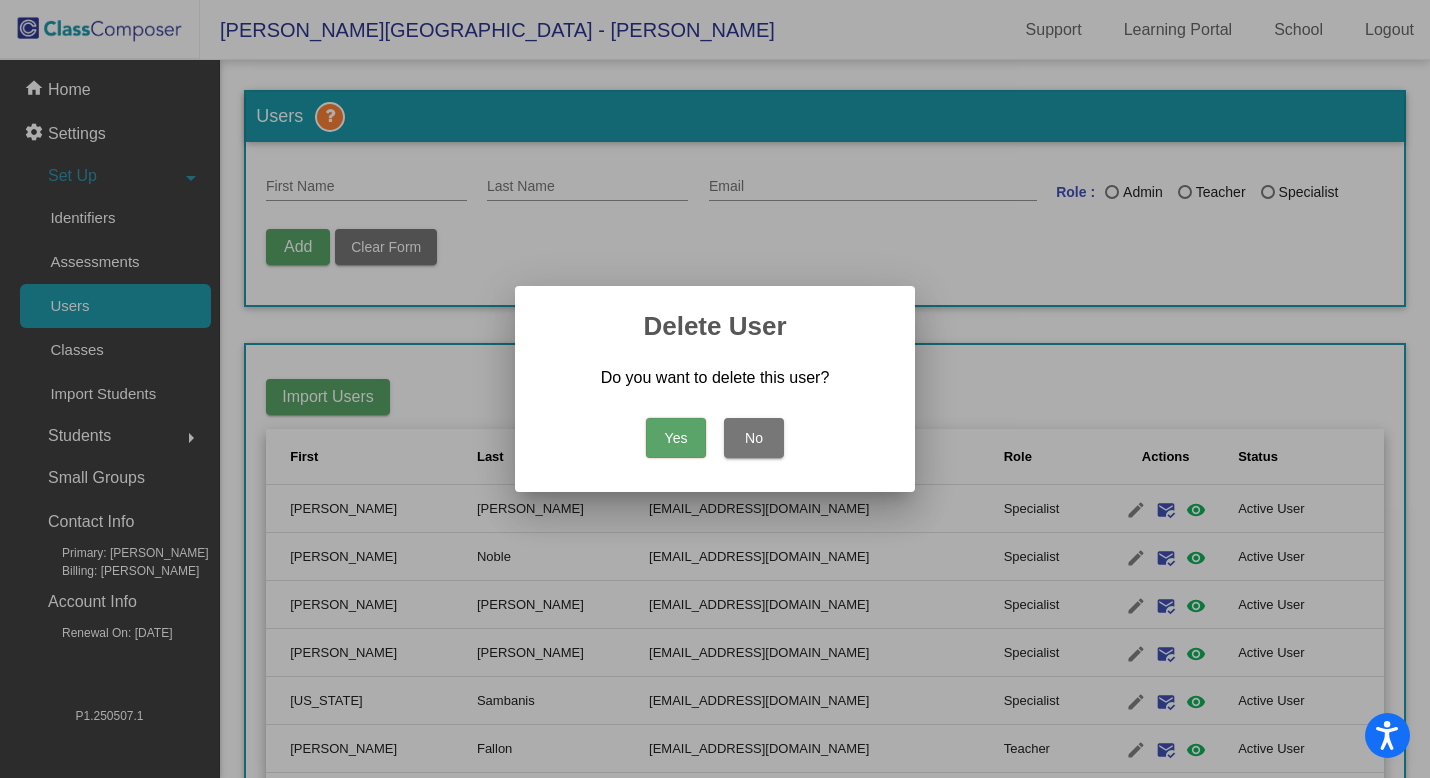 click on "Yes" at bounding box center (676, 438) 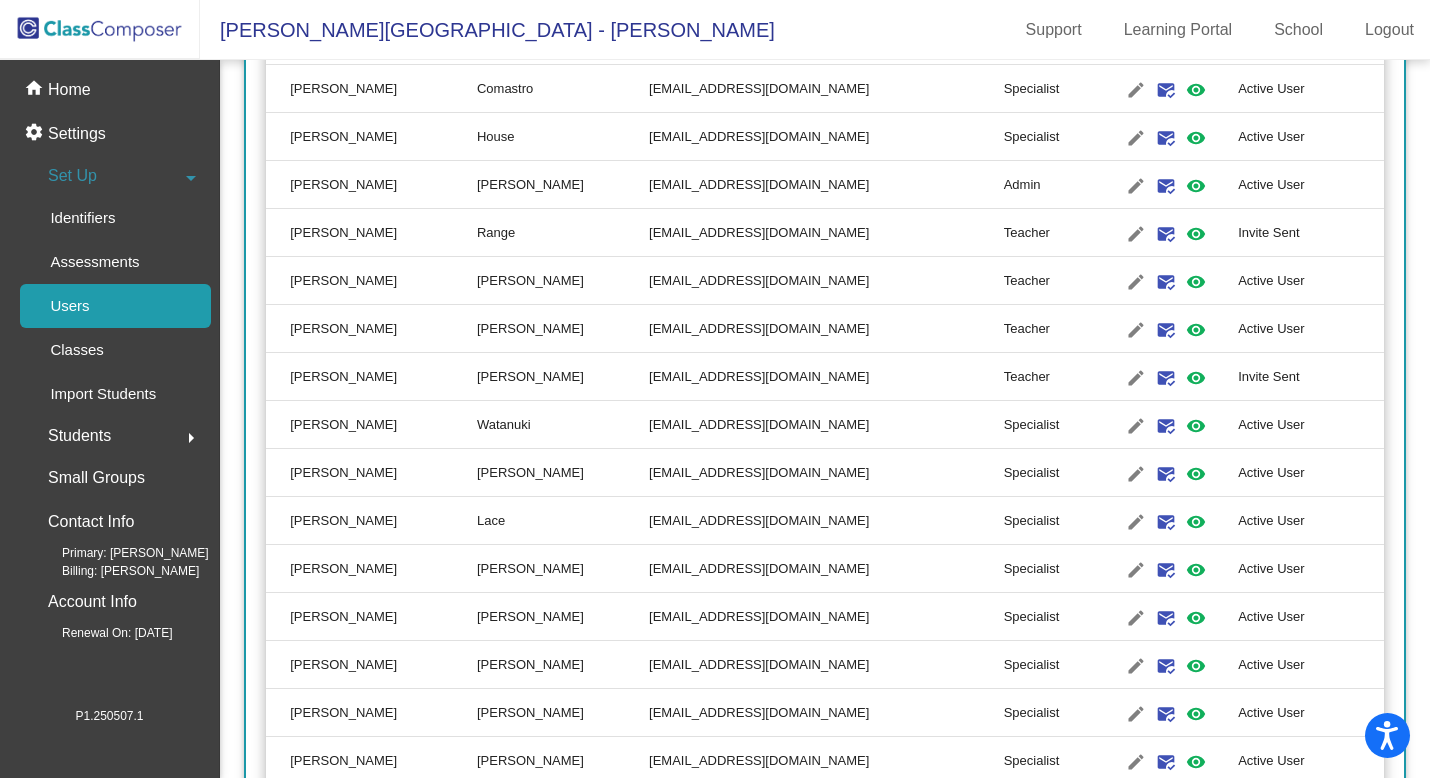 scroll, scrollTop: 1159, scrollLeft: 0, axis: vertical 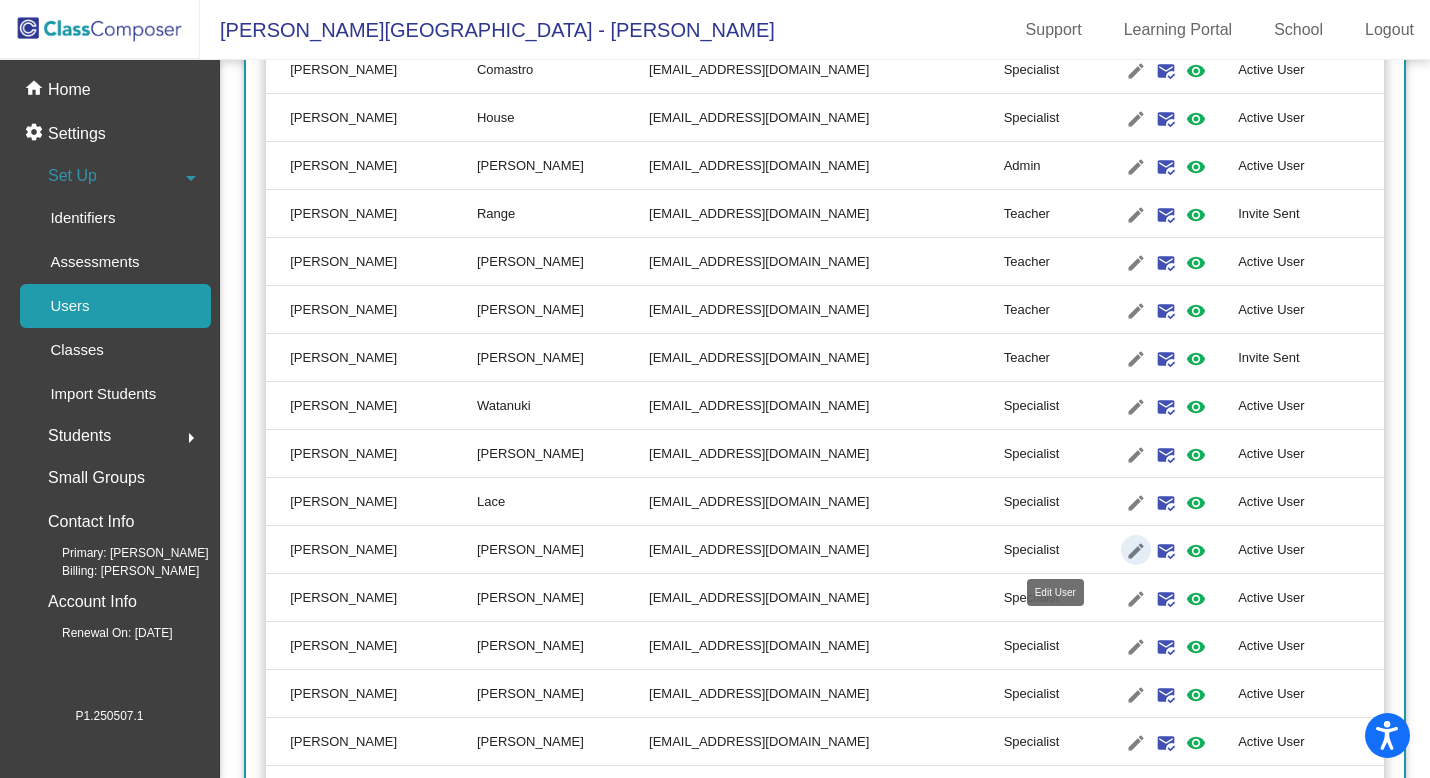 click on "edit" 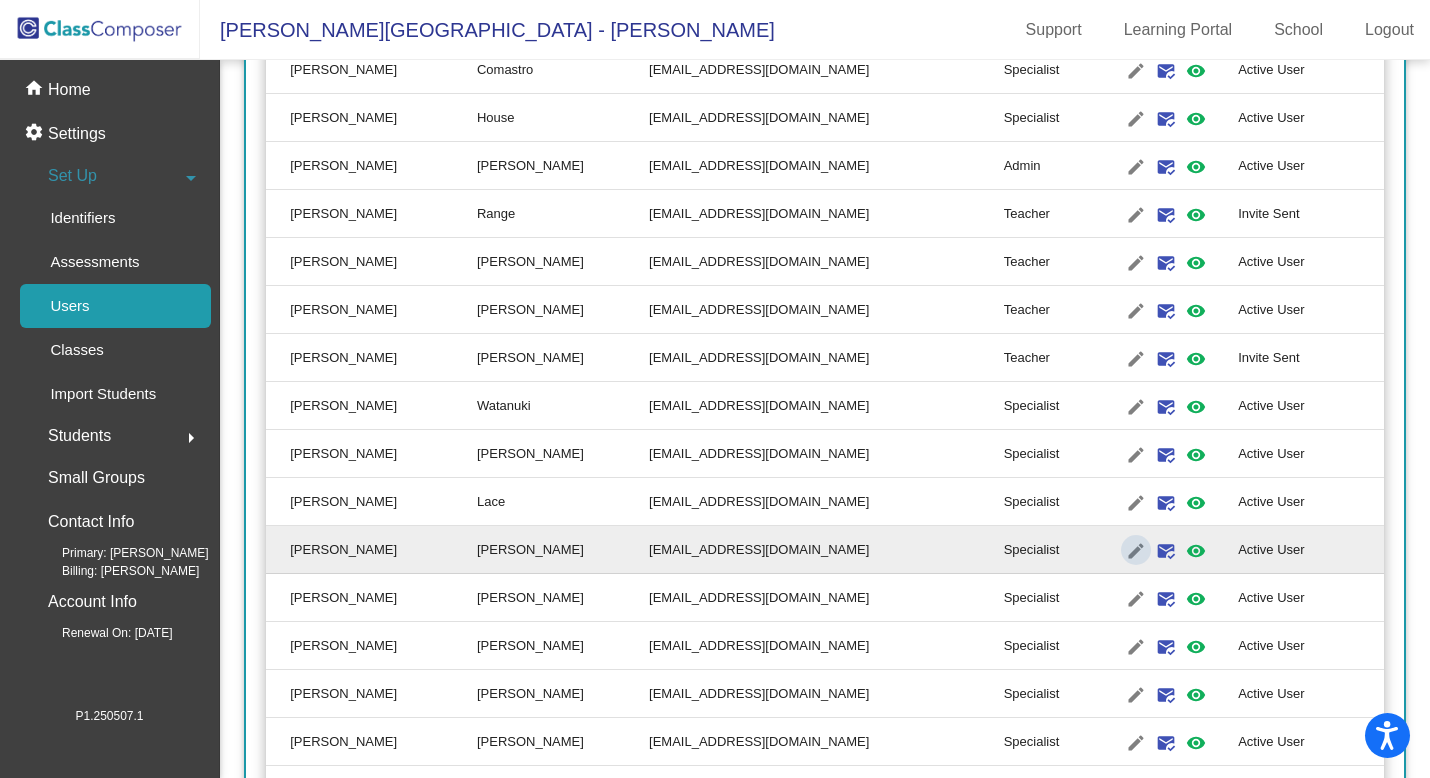 type on "Michelle" 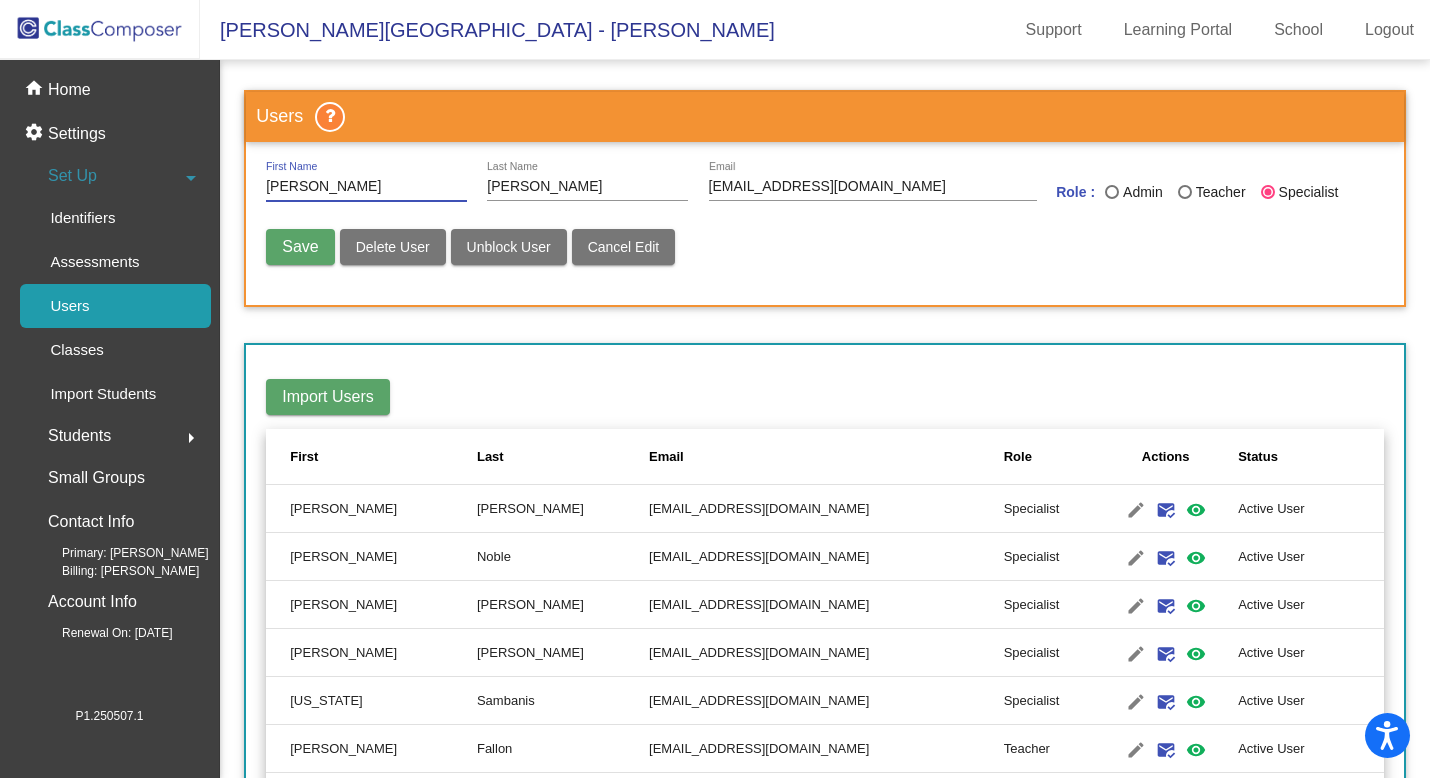 click on "Delete User" at bounding box center (393, 247) 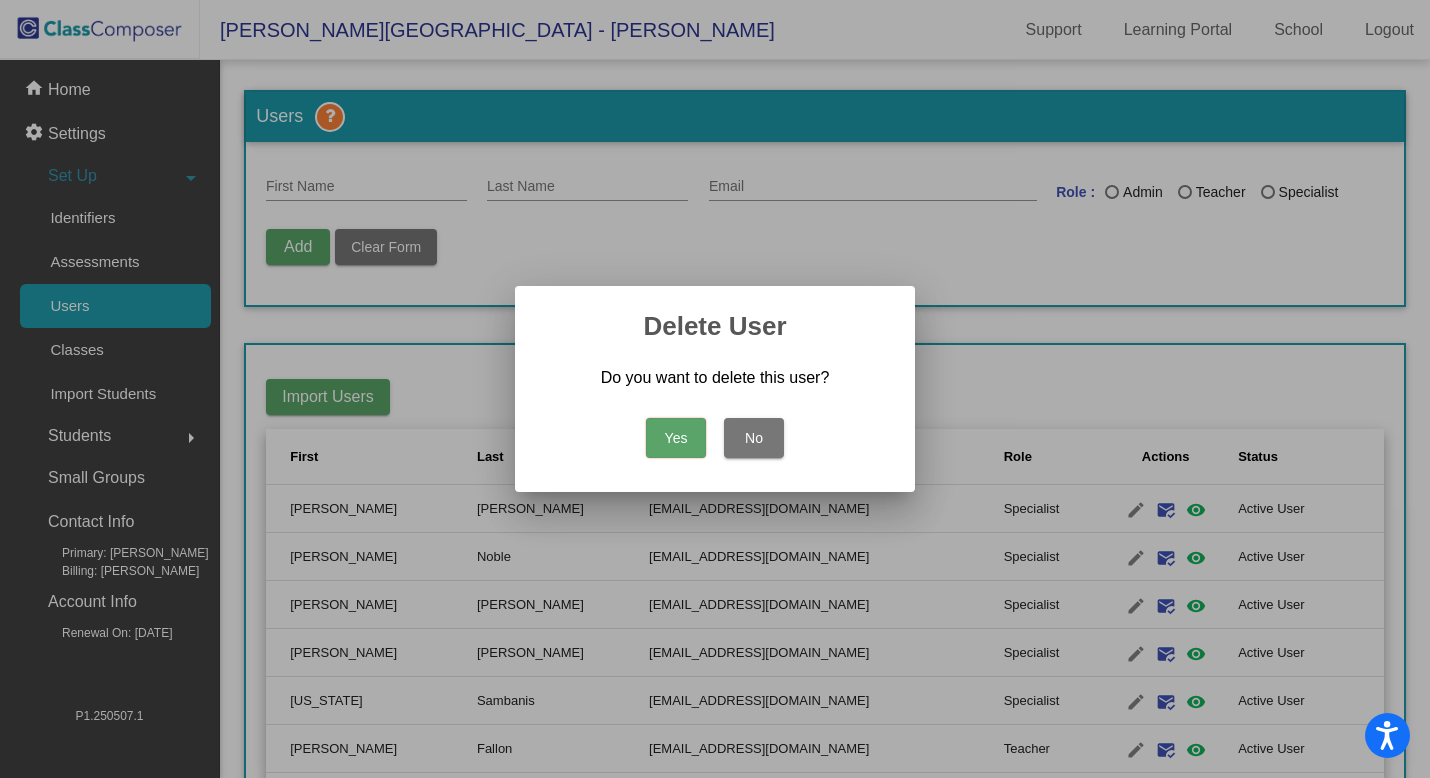 click on "Yes" at bounding box center [676, 438] 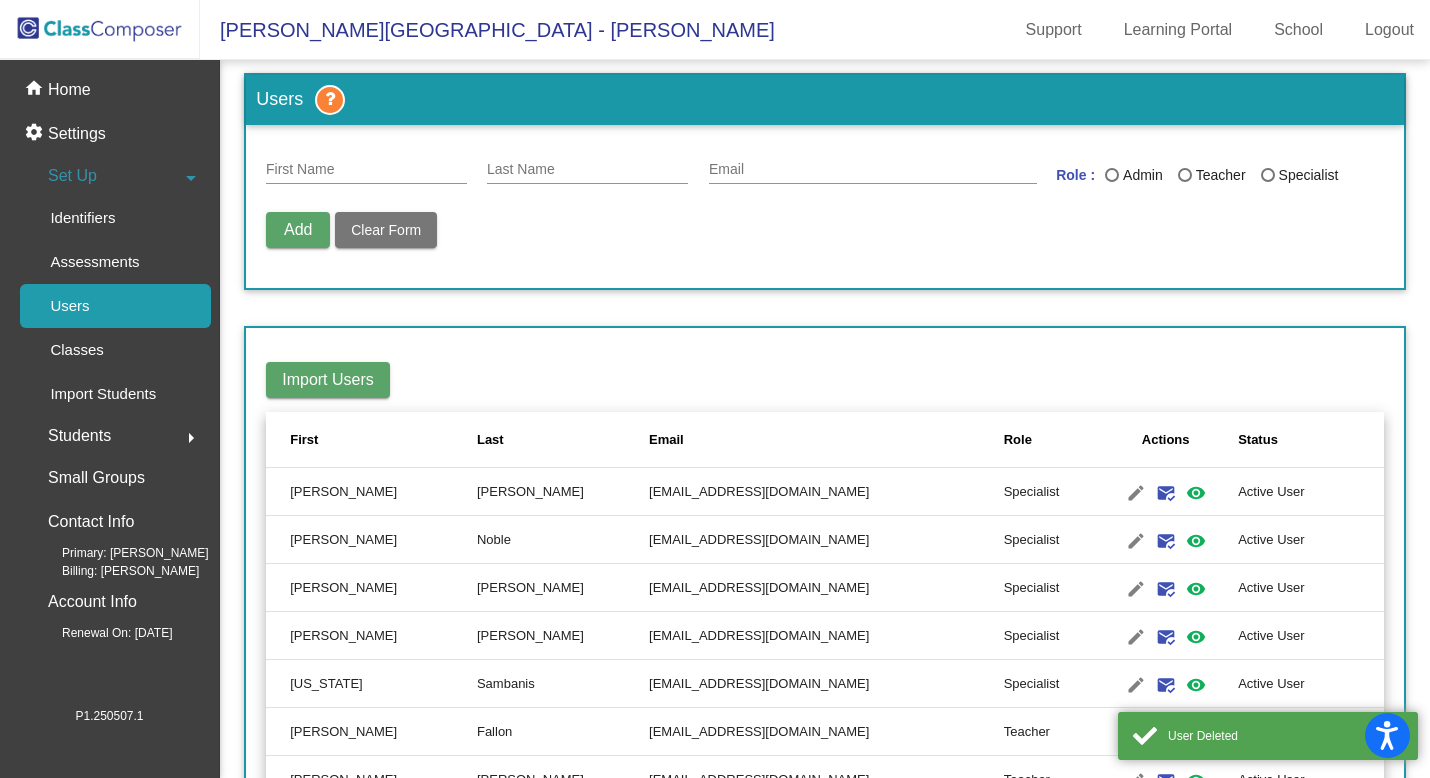 scroll, scrollTop: 165, scrollLeft: 0, axis: vertical 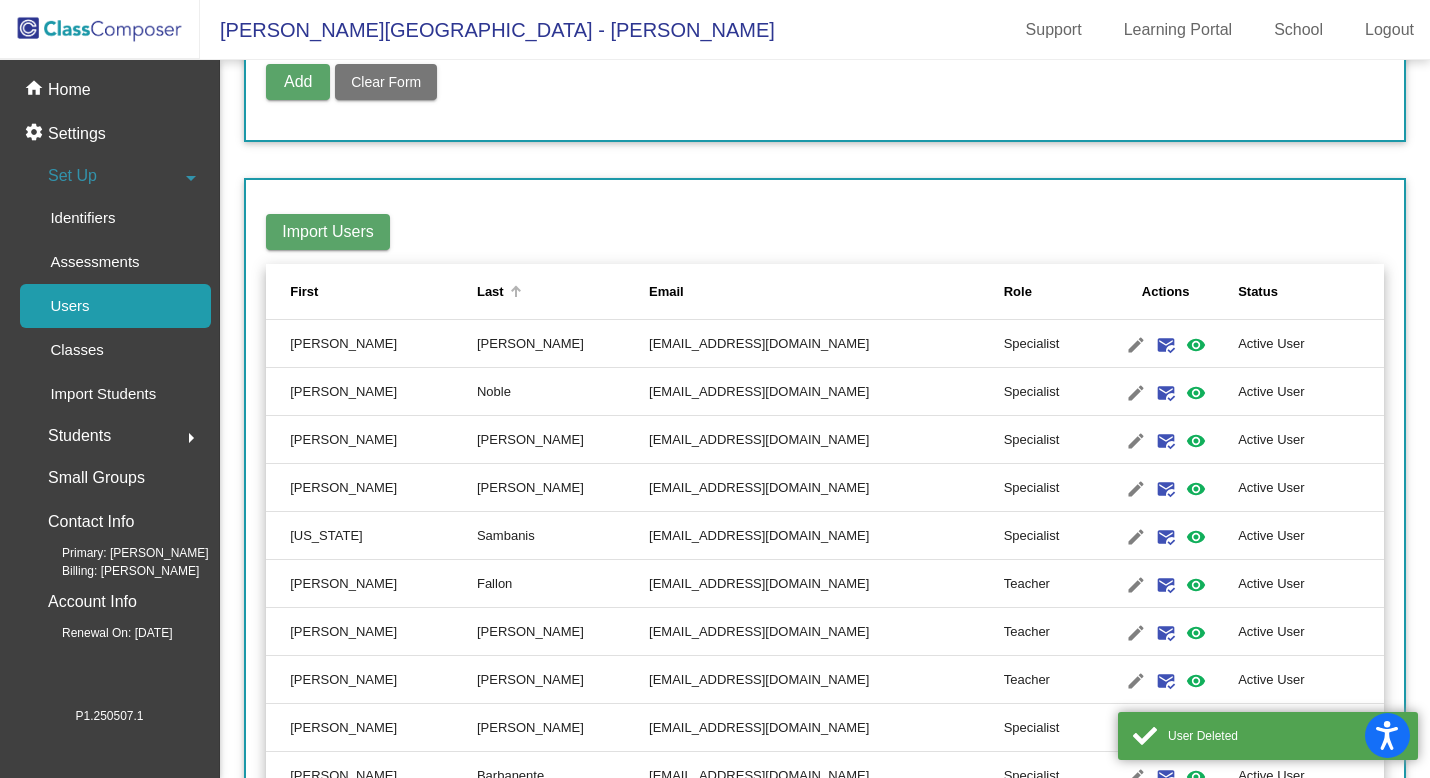 click on "Last" 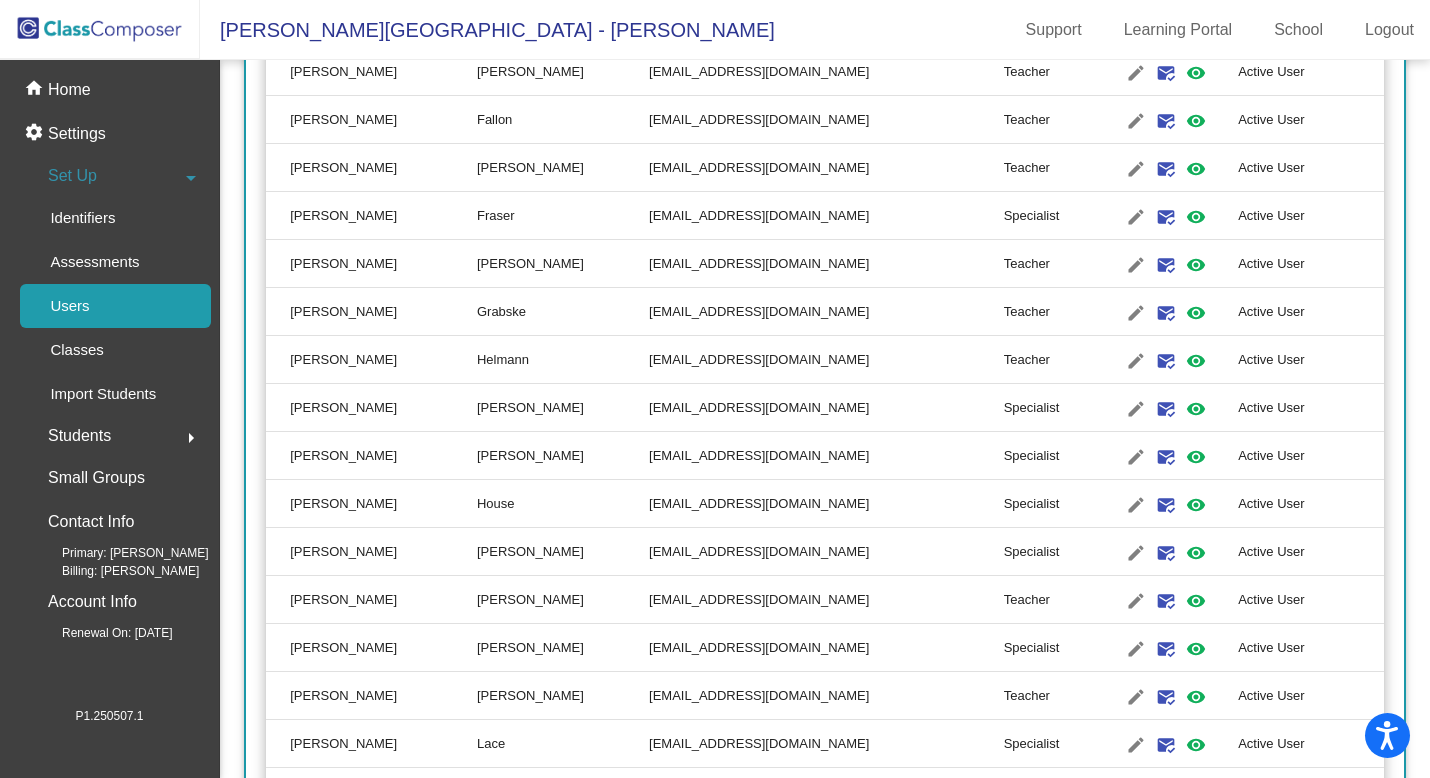 scroll, scrollTop: 931, scrollLeft: 0, axis: vertical 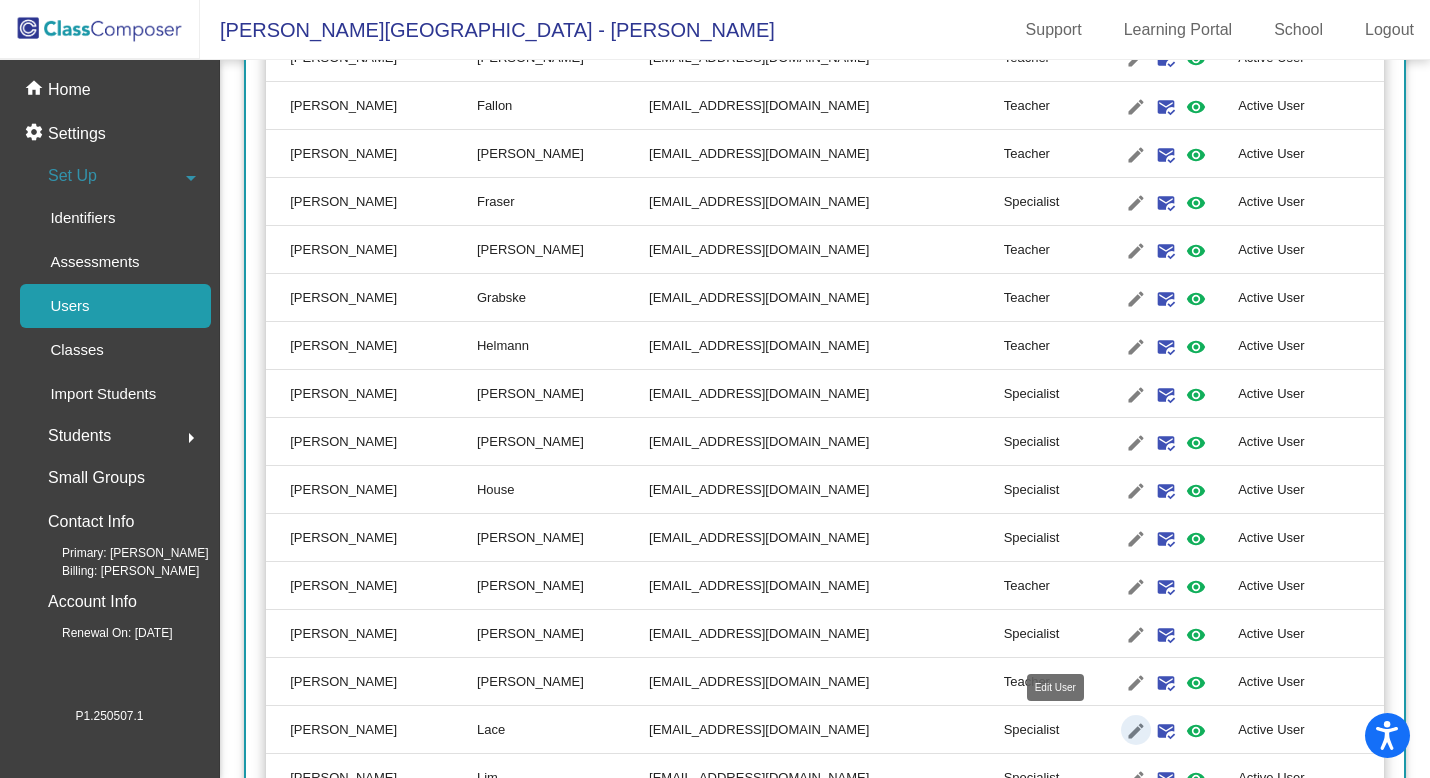 click on "edit" 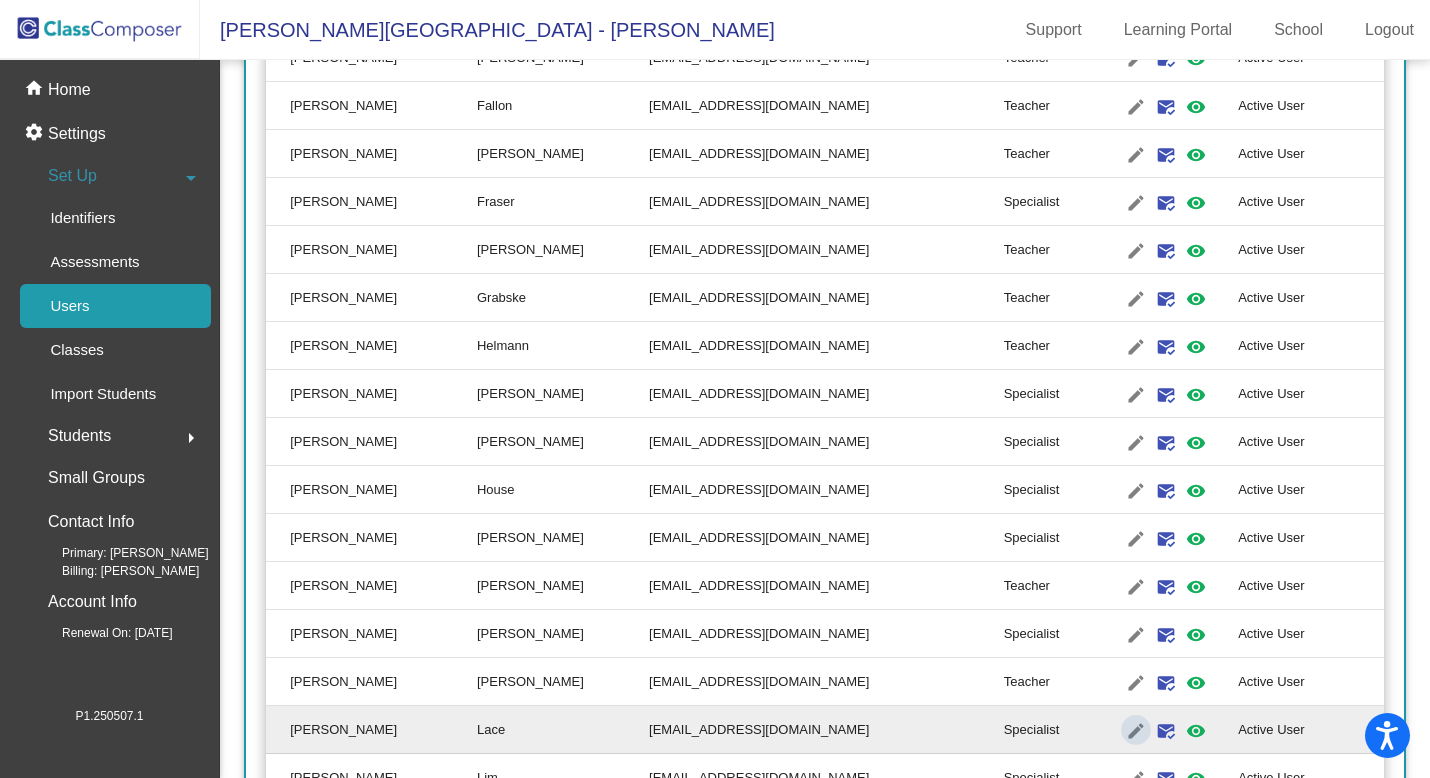 type on "Amanda" 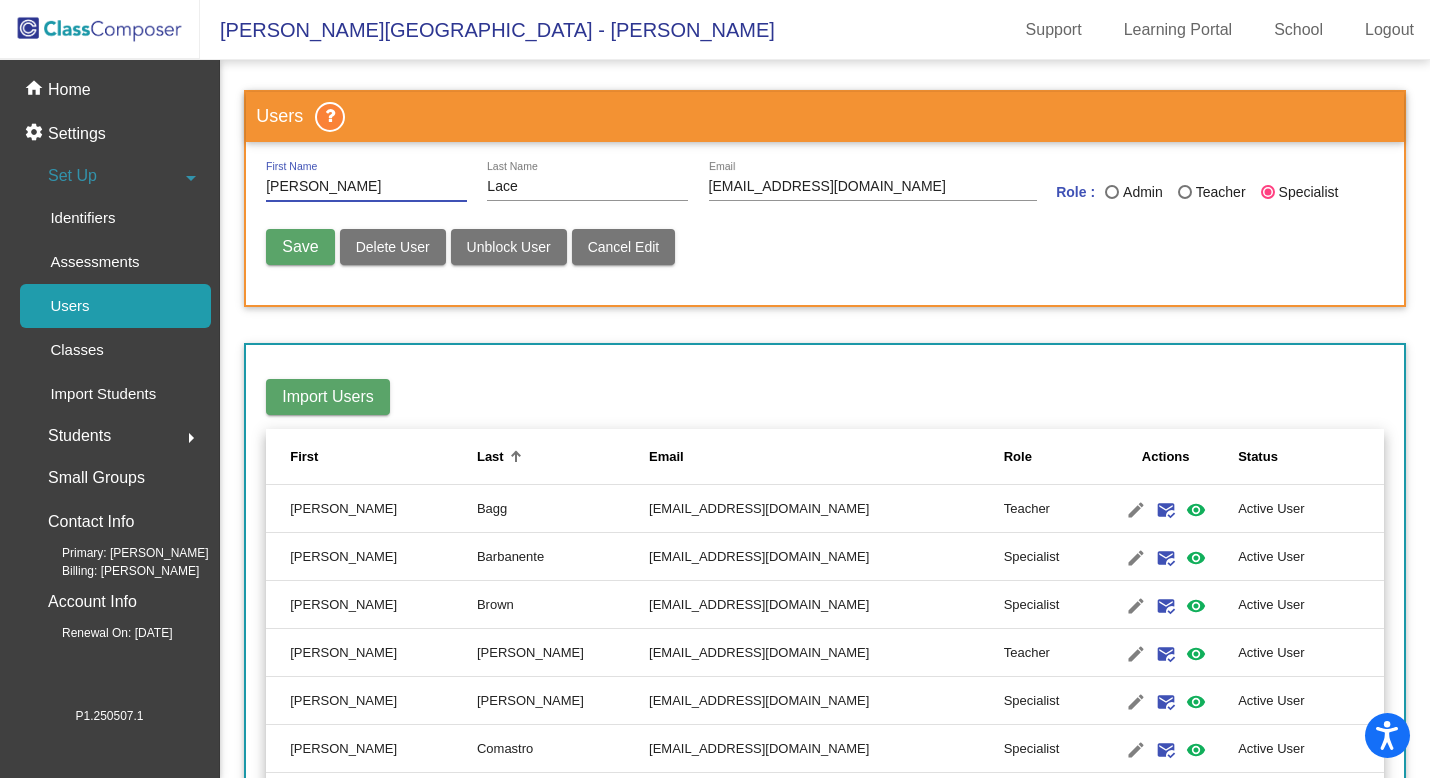 click on "Delete User" at bounding box center (393, 247) 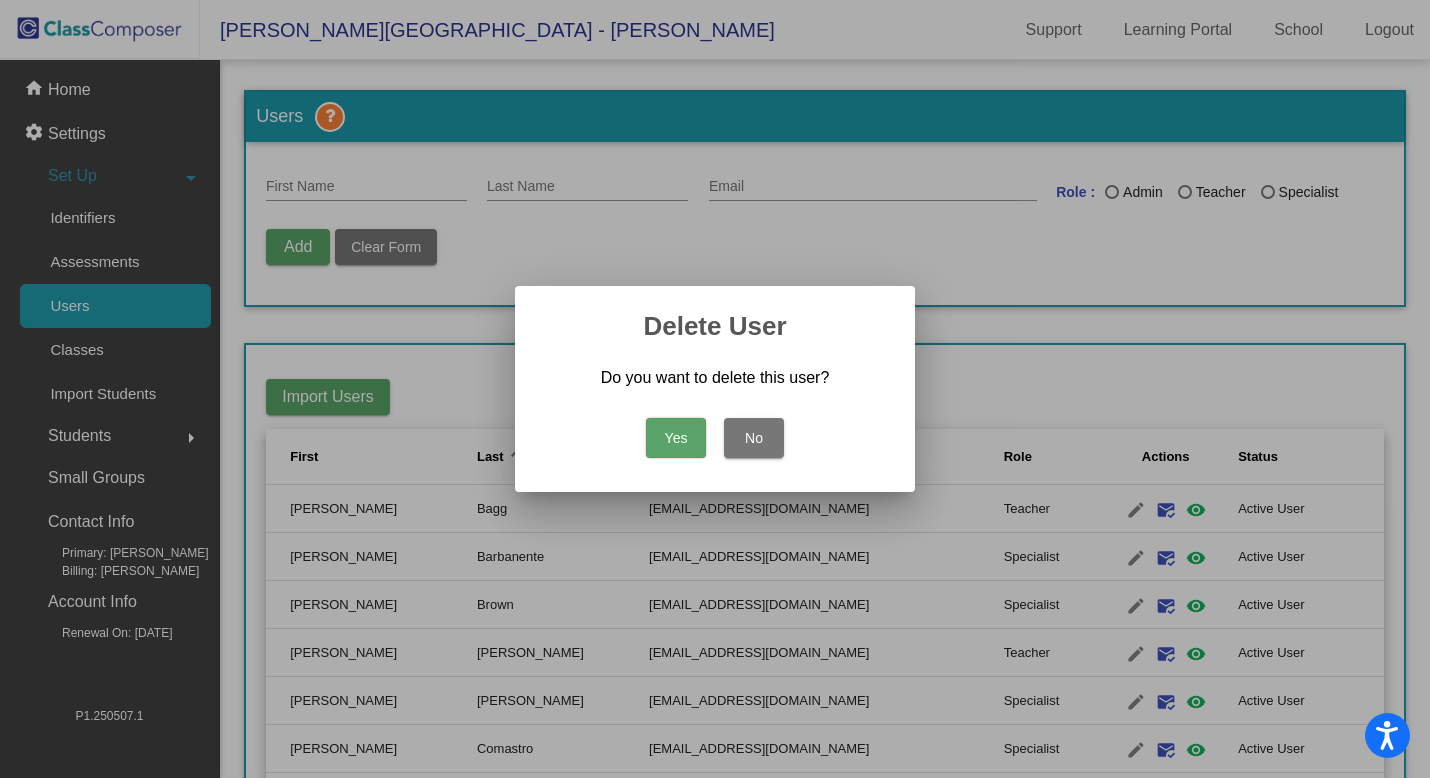 click on "Yes" at bounding box center (676, 438) 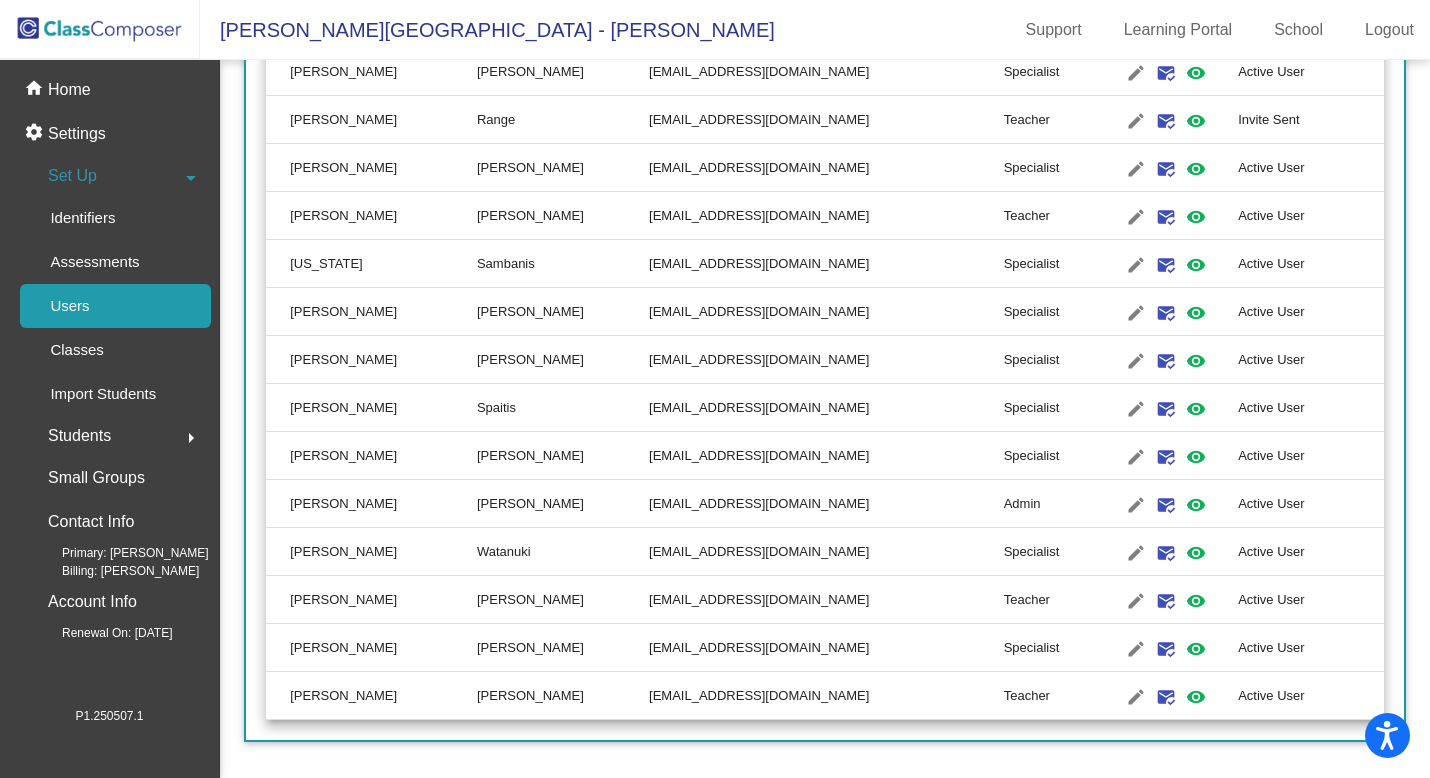 scroll, scrollTop: 2165, scrollLeft: 0, axis: vertical 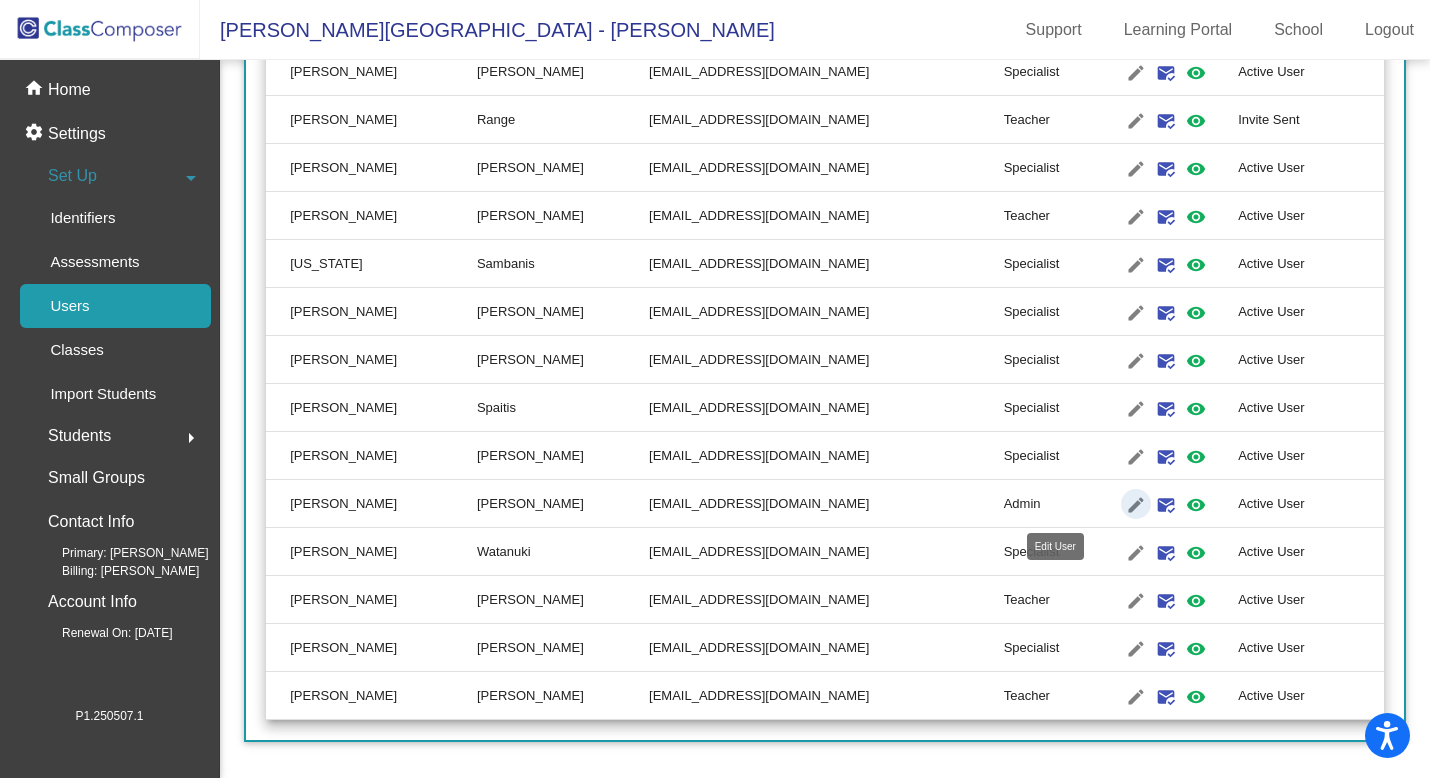 click on "edit" 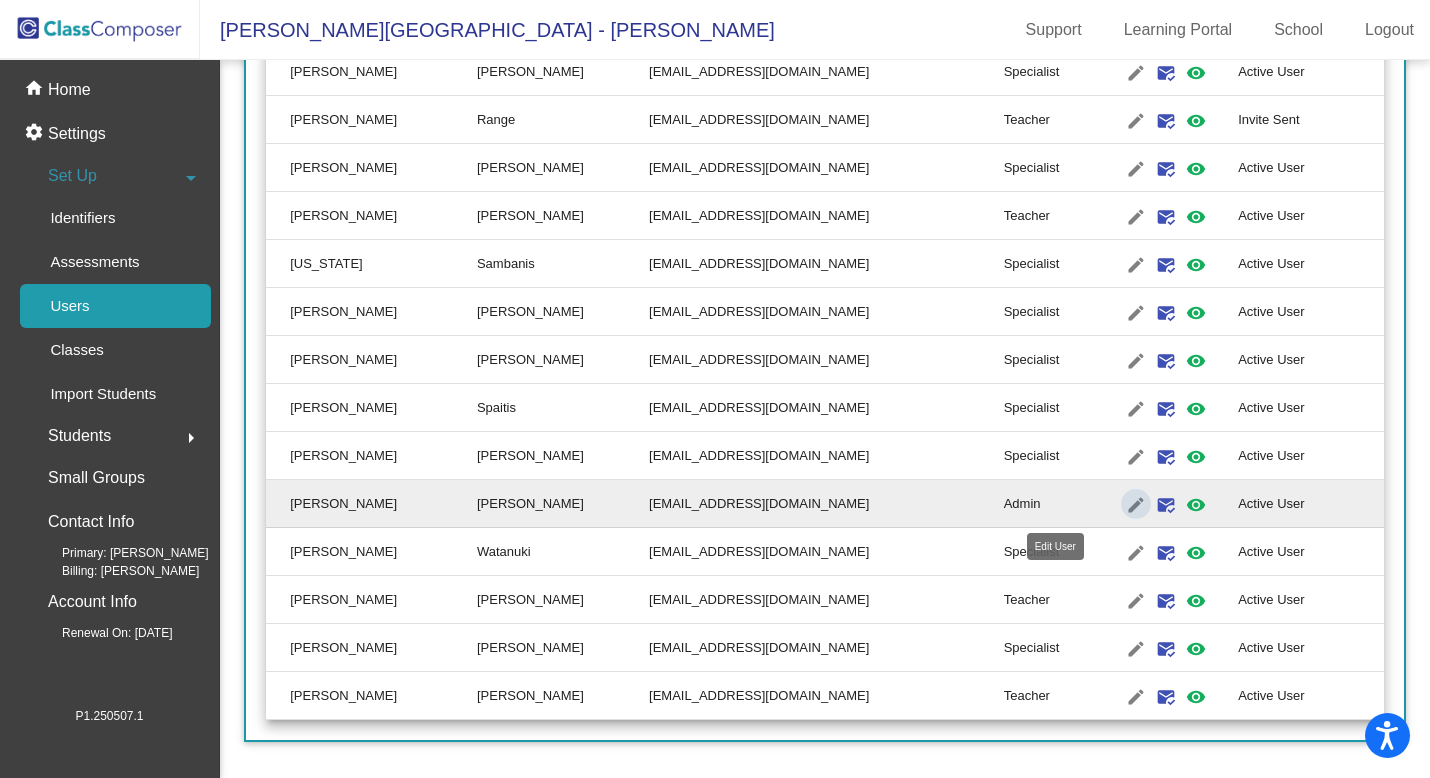 type on "Allison" 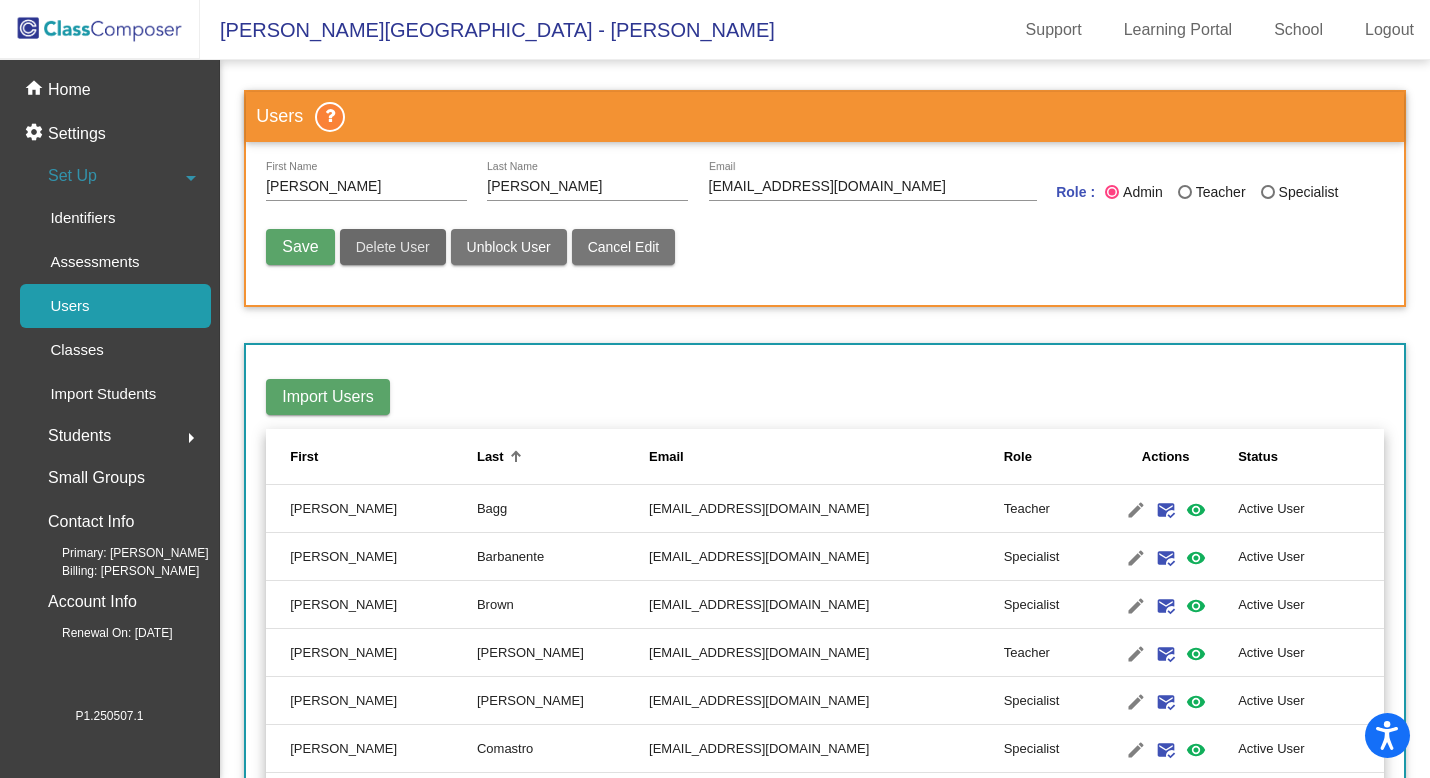 click on "Delete User" at bounding box center [393, 247] 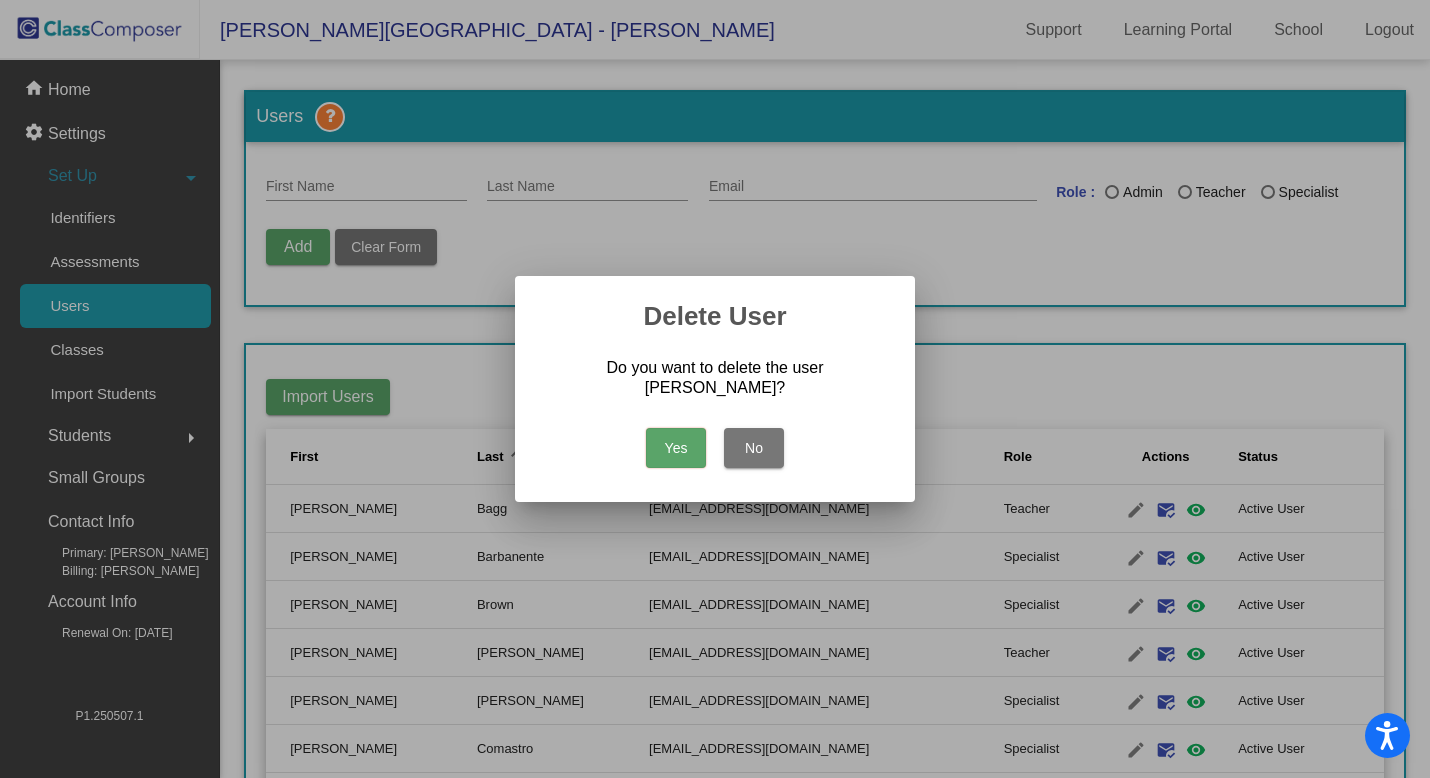 click on "Yes" at bounding box center (676, 448) 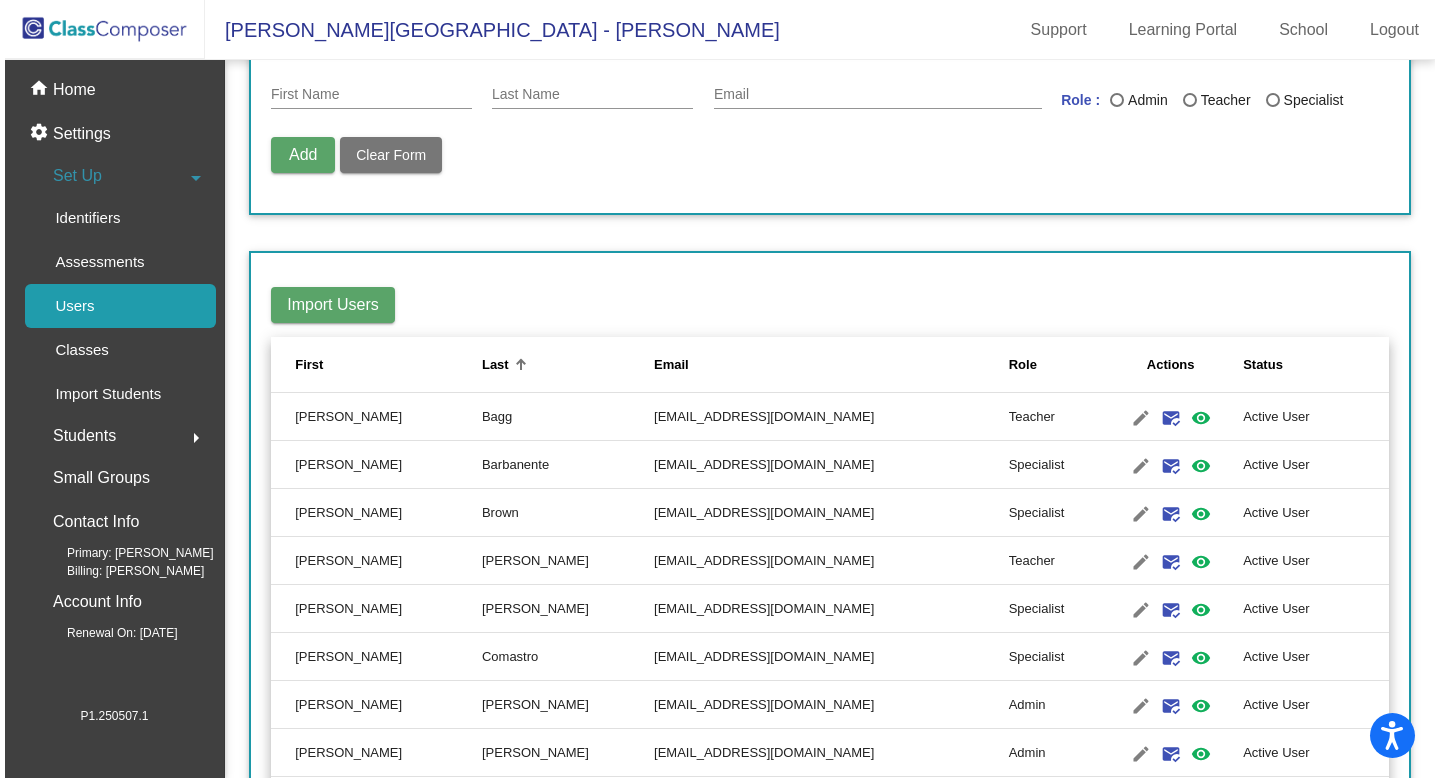scroll, scrollTop: 0, scrollLeft: 0, axis: both 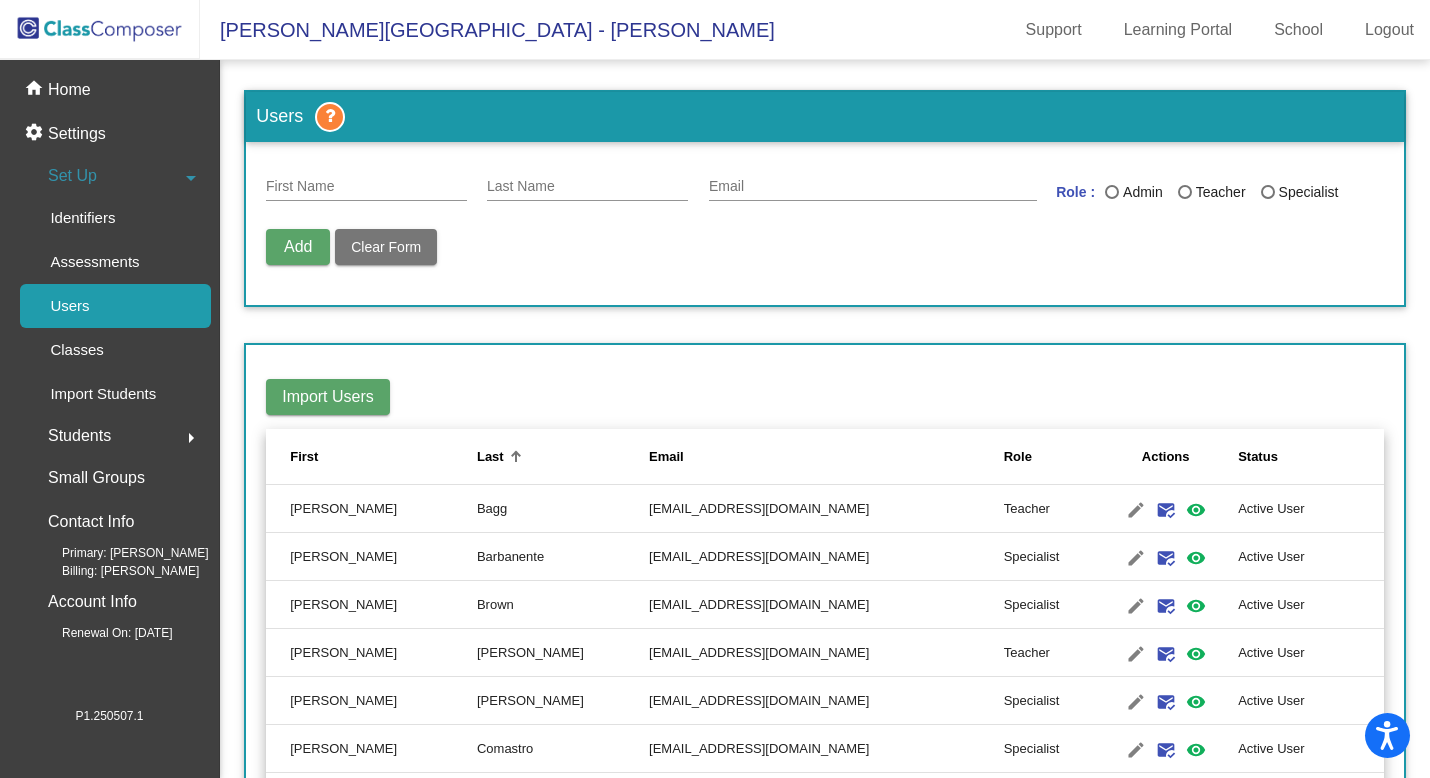 click on "First Name" at bounding box center [366, 187] 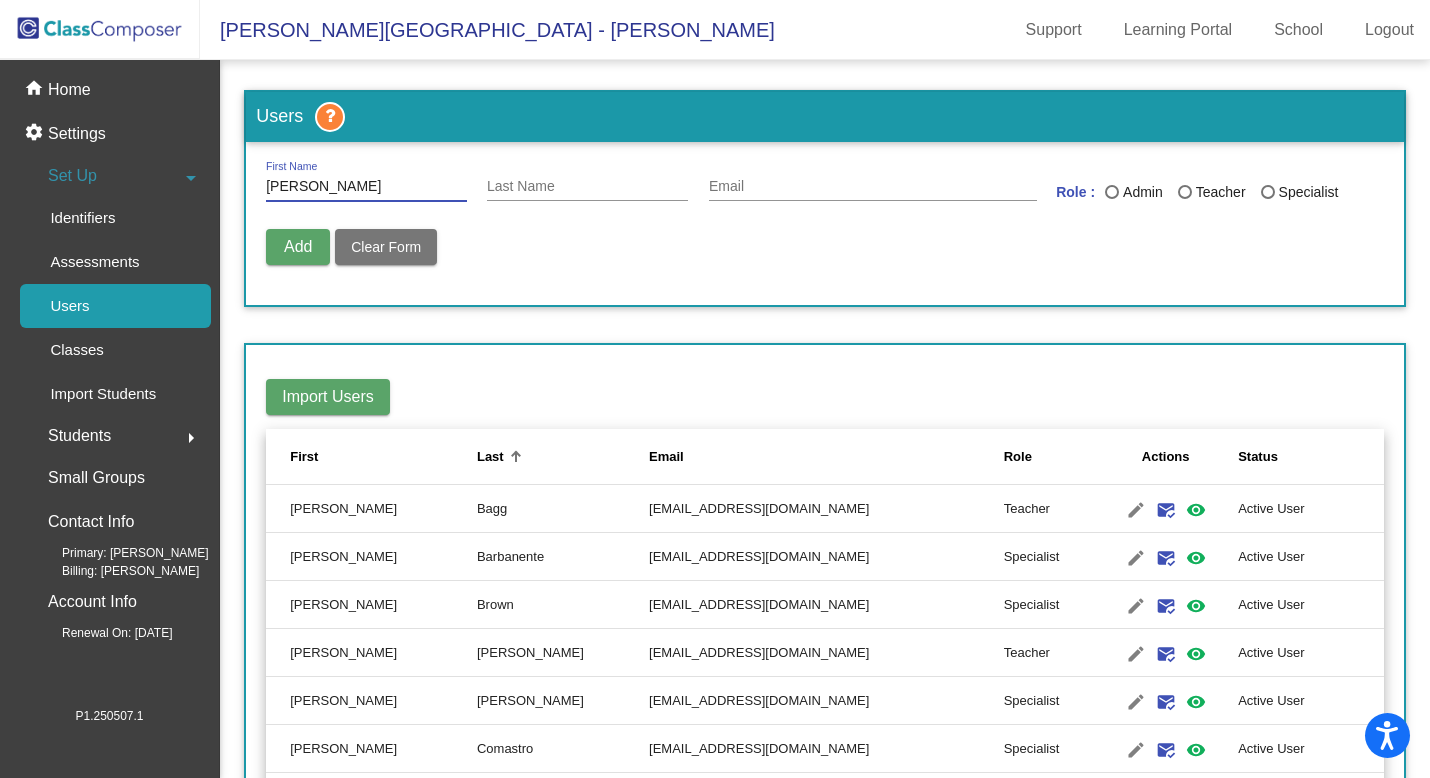 type on "Amanda" 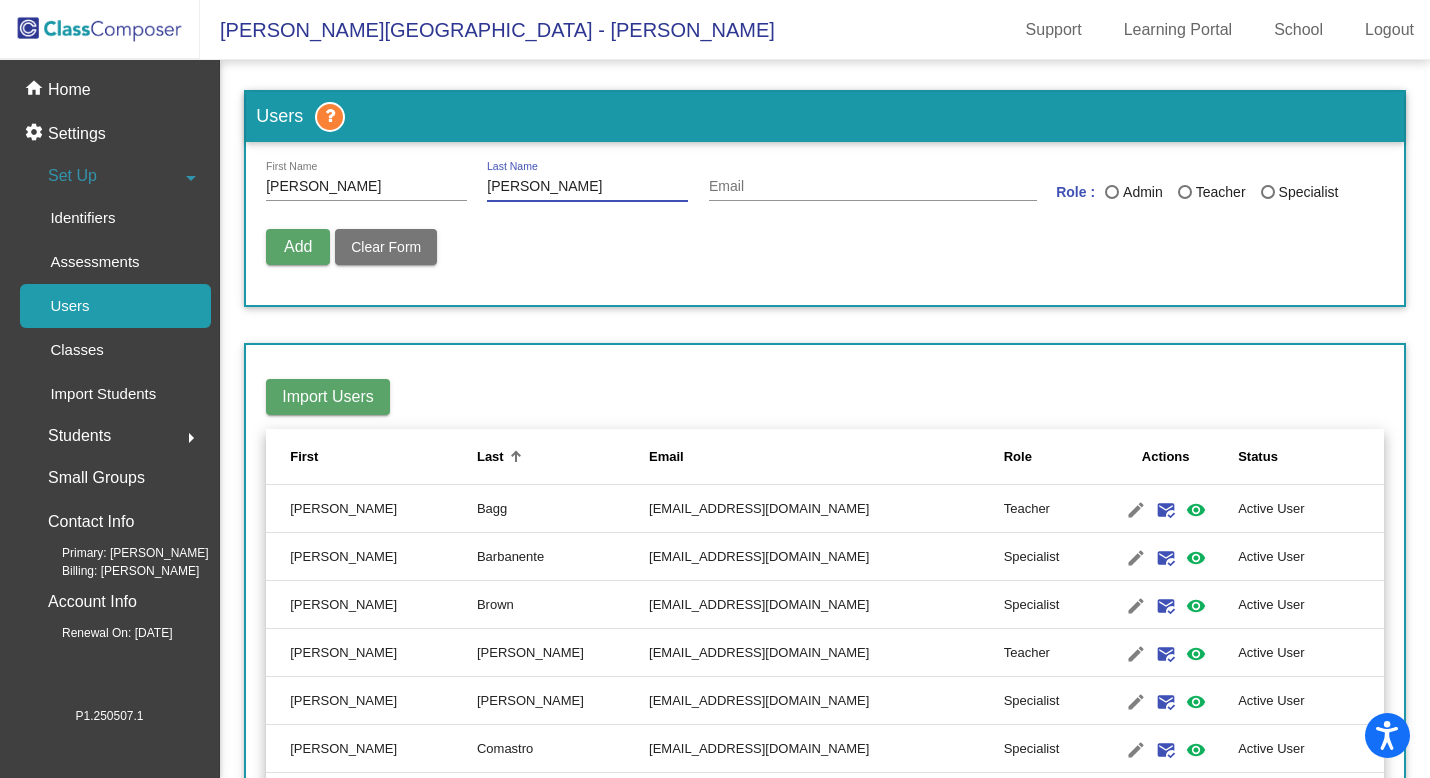 type on "Estevez" 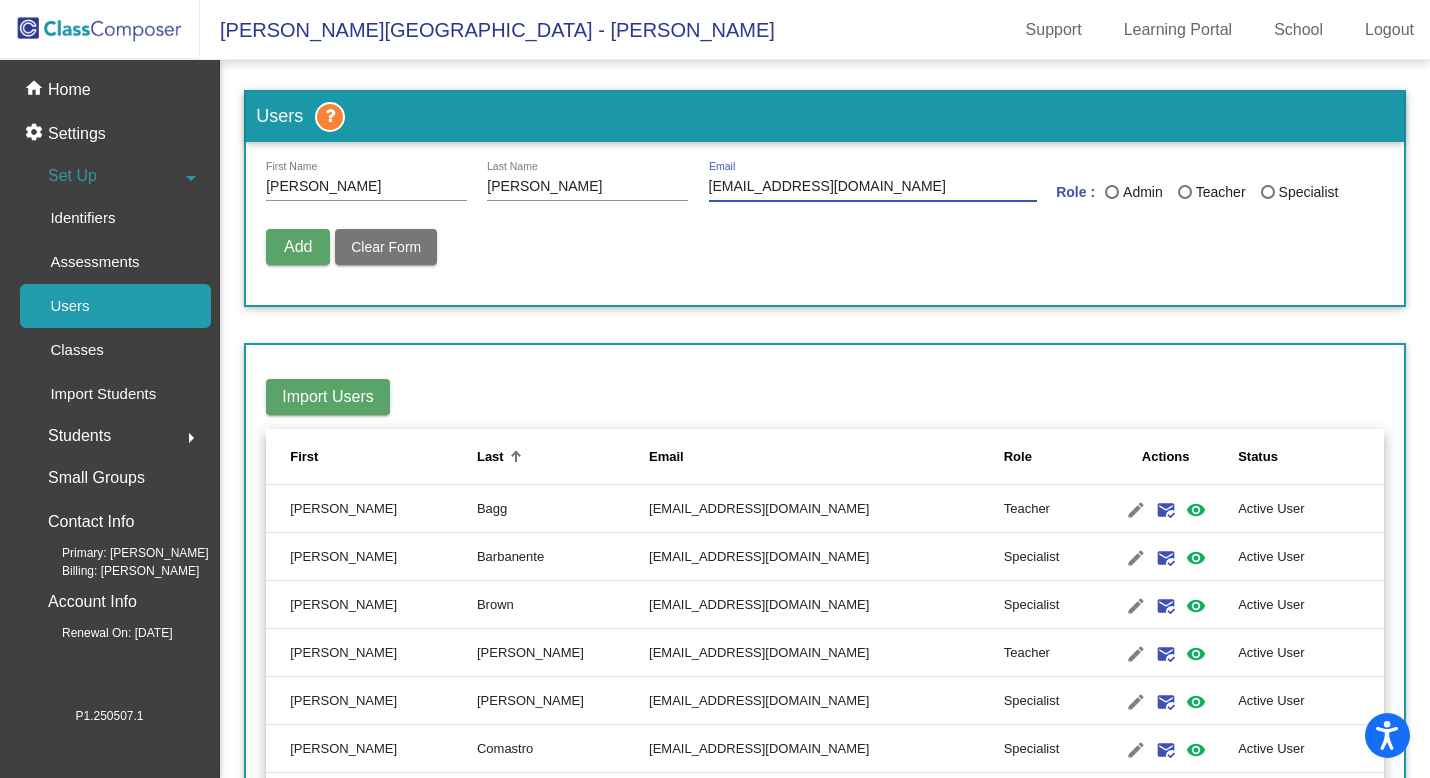 type on "aestevez@sd25.org" 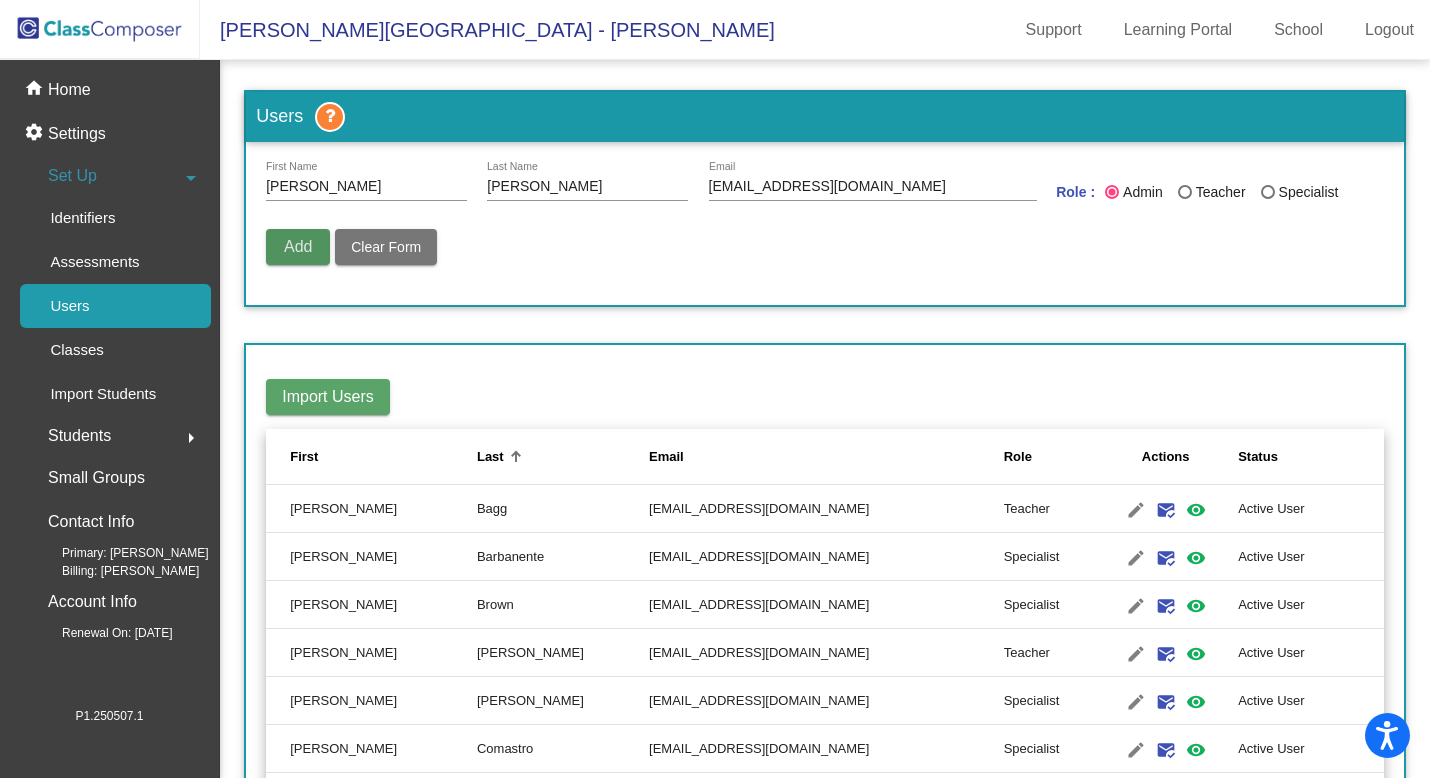 click on "Add" at bounding box center [298, 246] 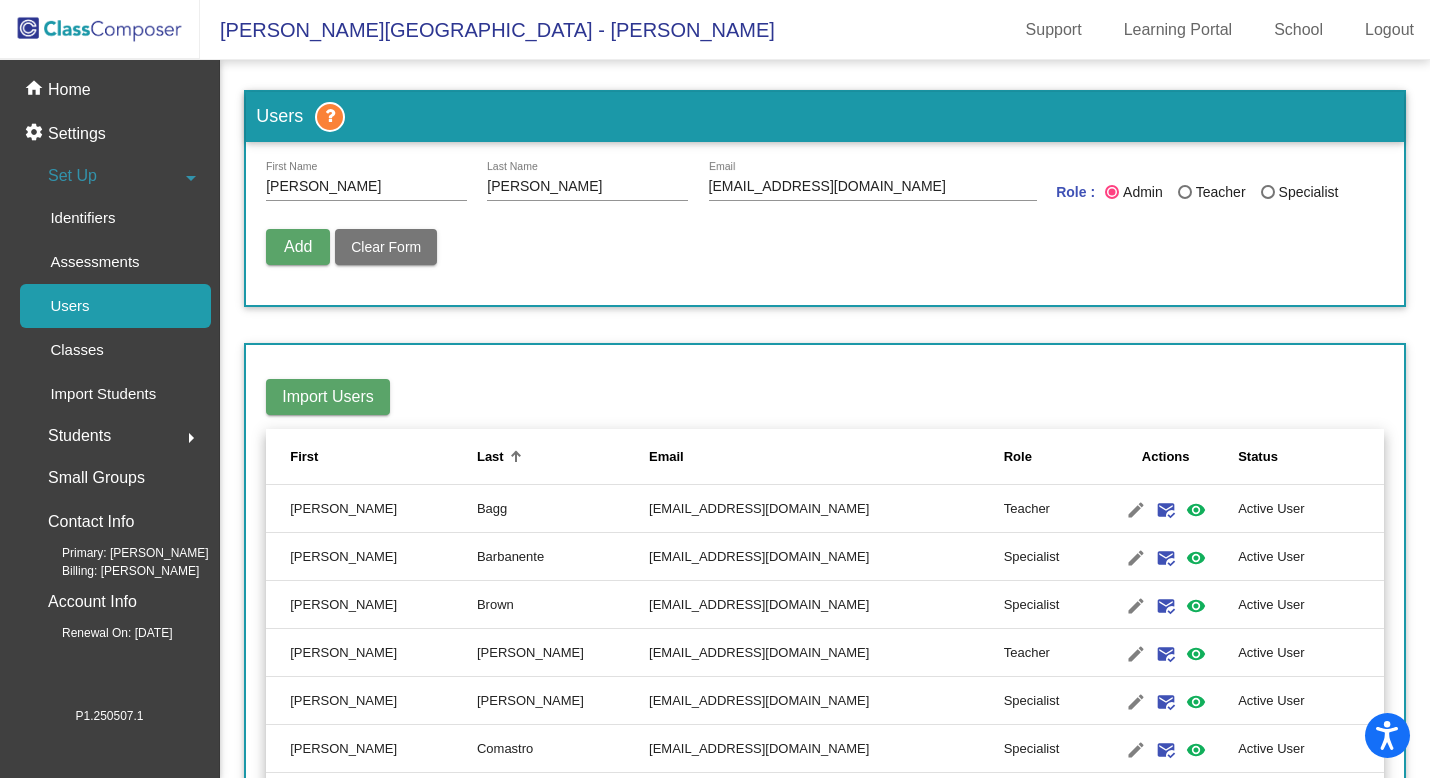 type 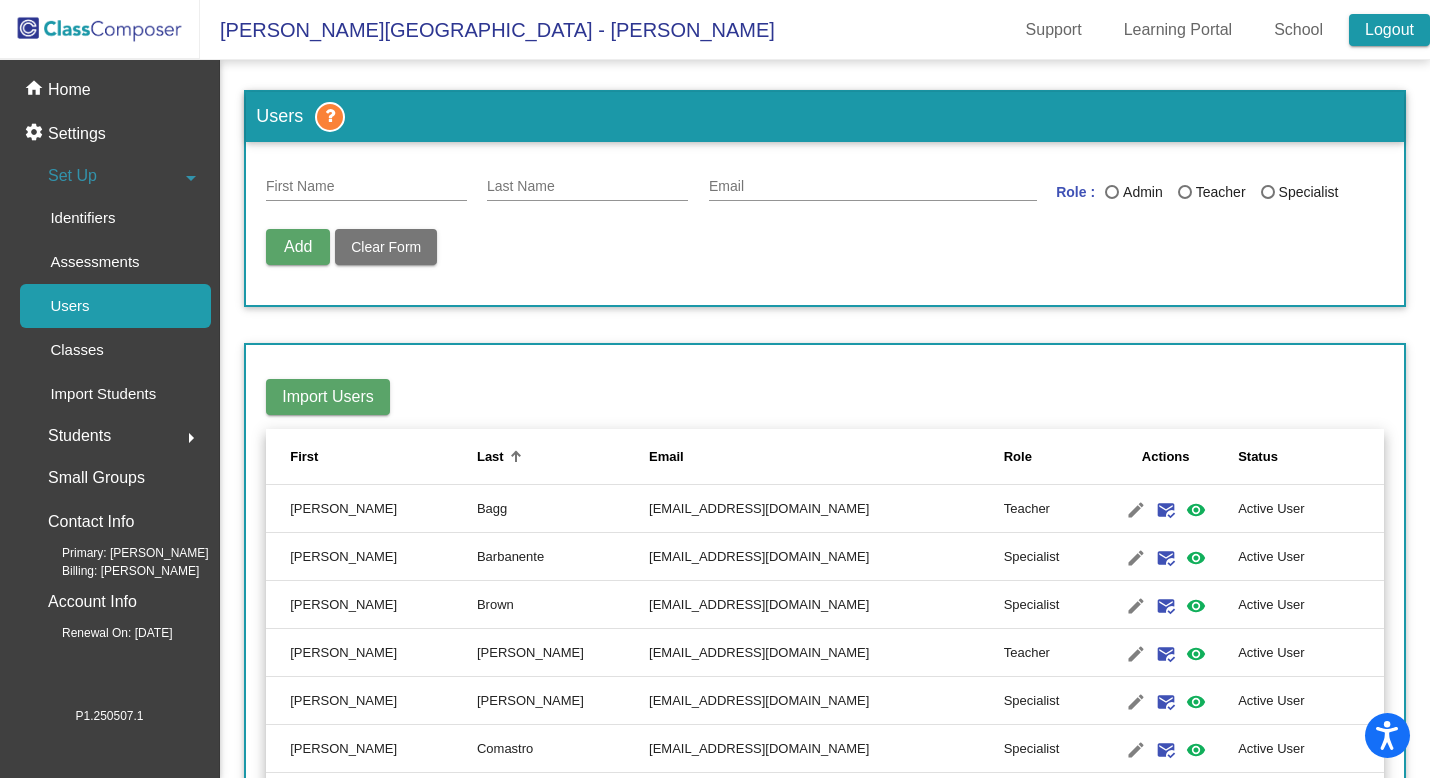 click on "Logout" 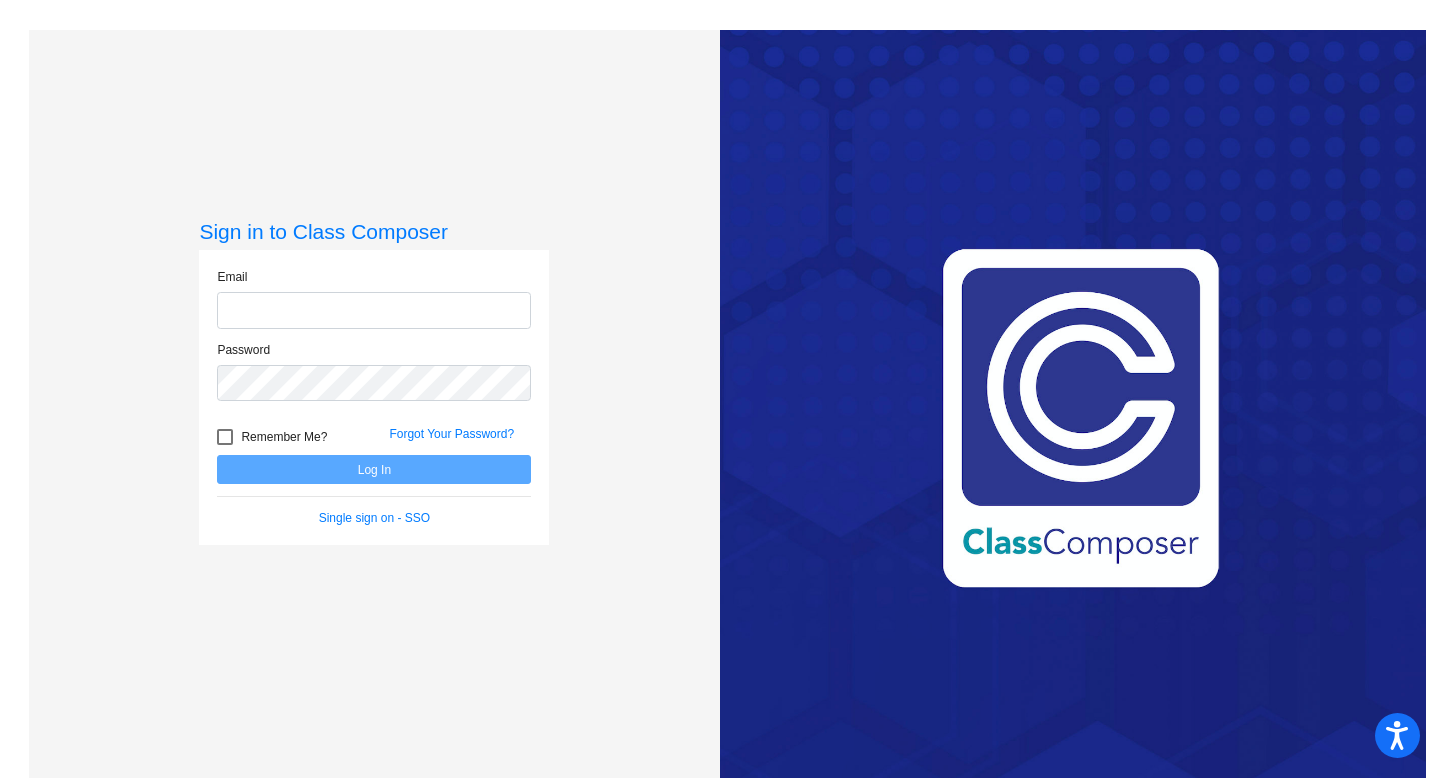 type on "edavis@sd25.org" 